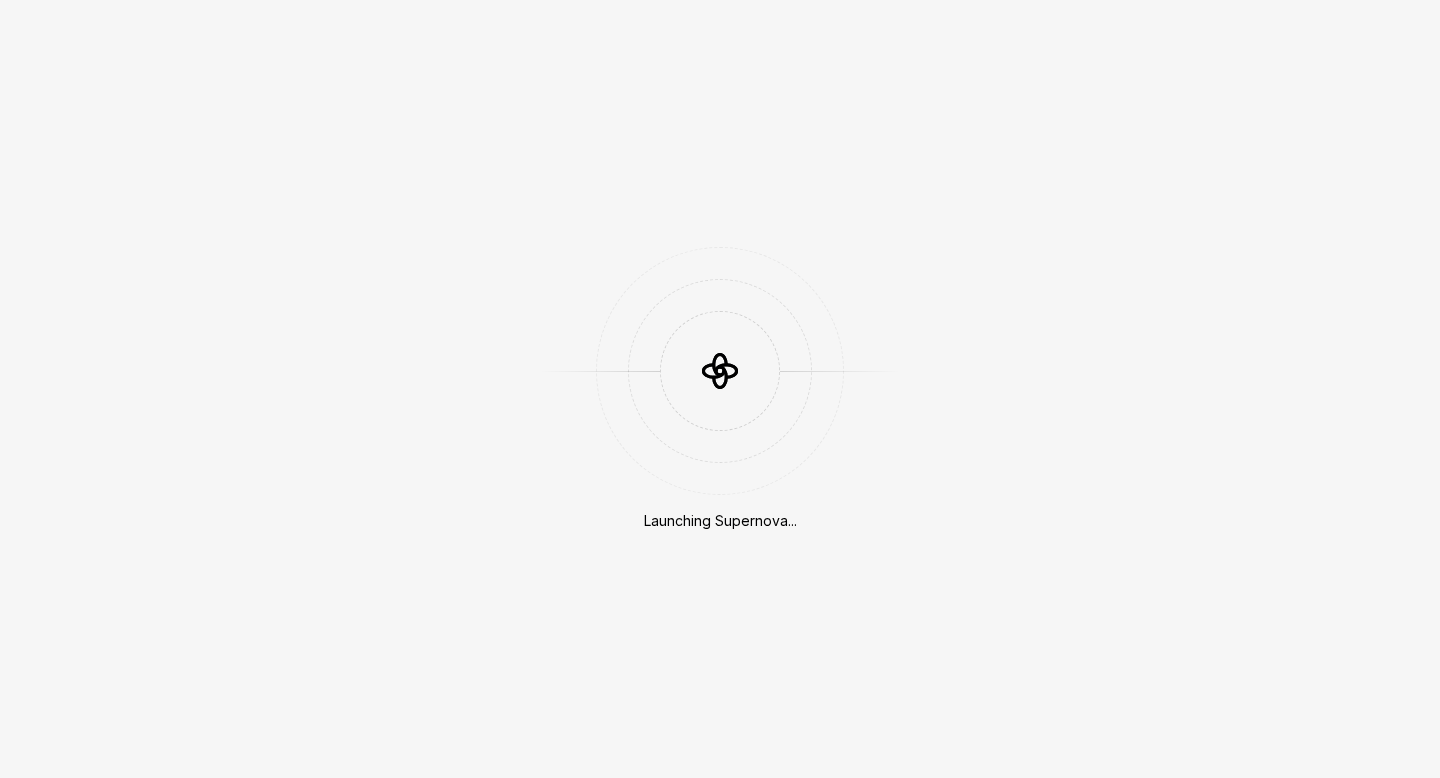 scroll, scrollTop: 0, scrollLeft: 0, axis: both 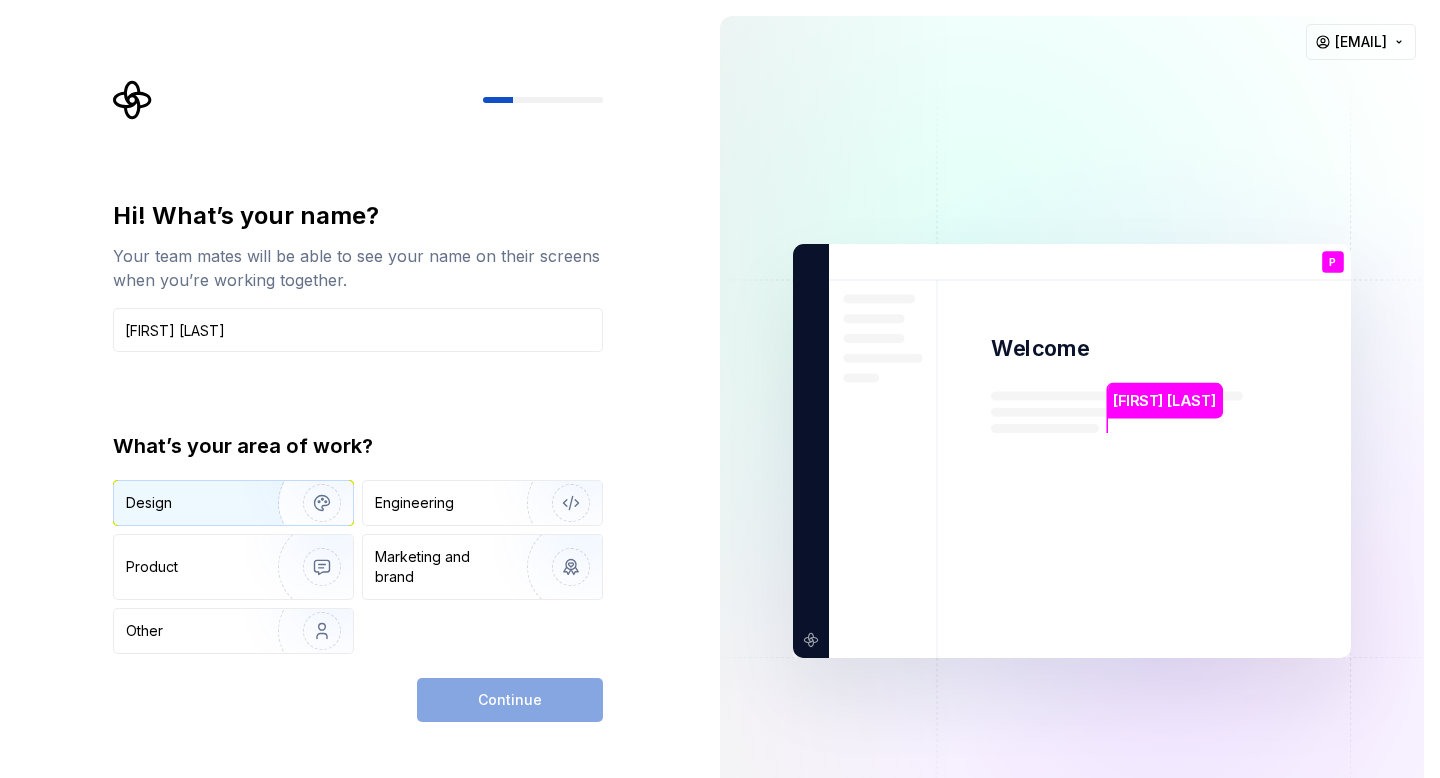 type on "[FIRST] [LAST]" 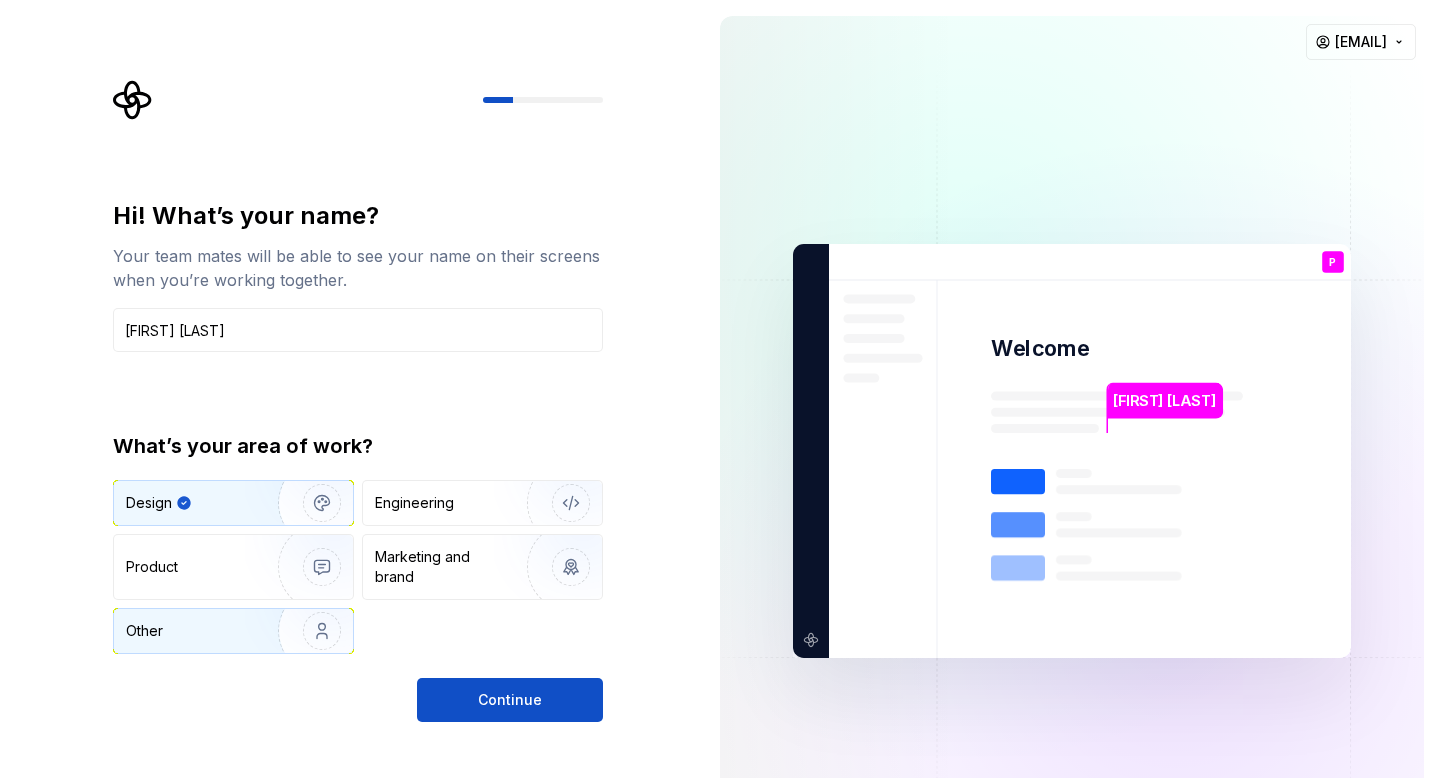 drag, startPoint x: 230, startPoint y: 563, endPoint x: 312, endPoint y: 635, distance: 109.12378 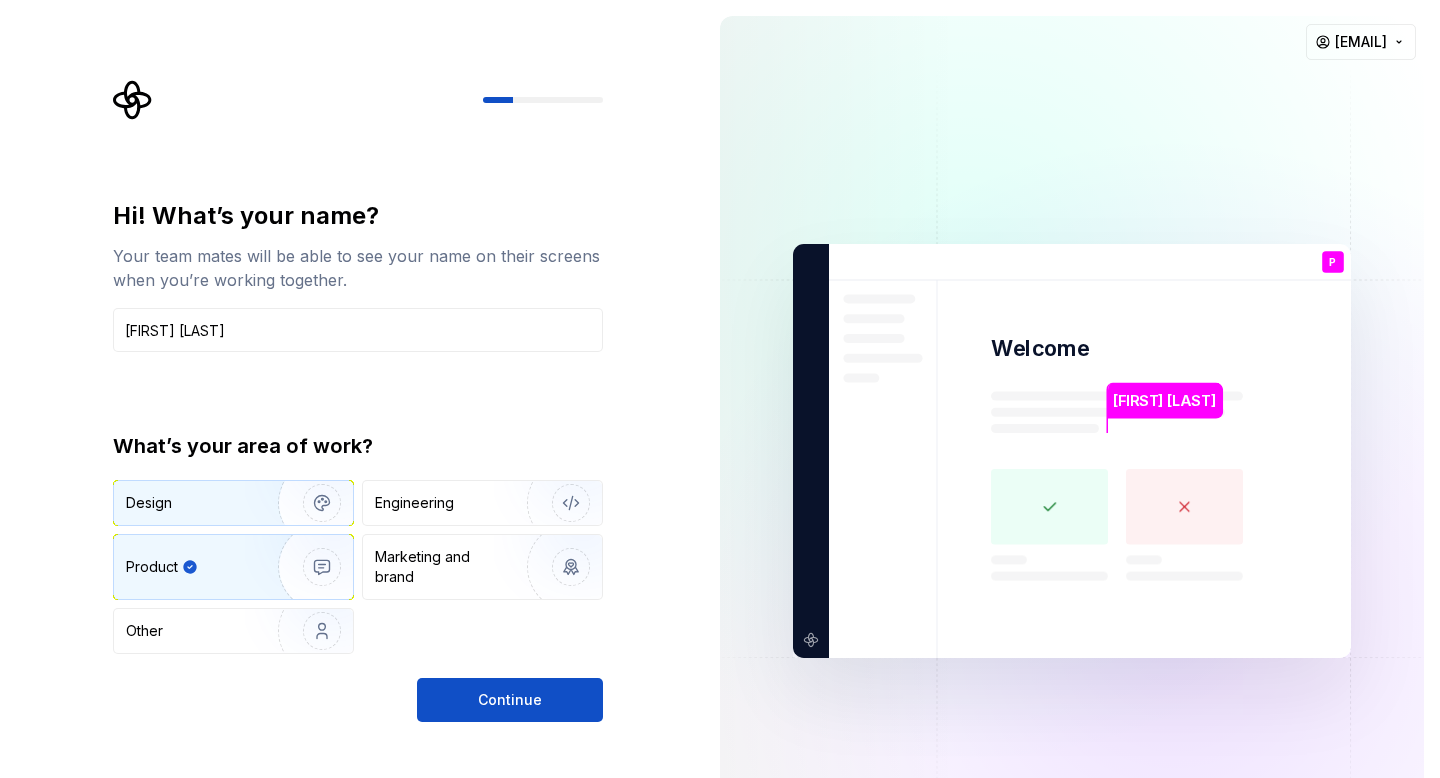 click at bounding box center [309, 503] 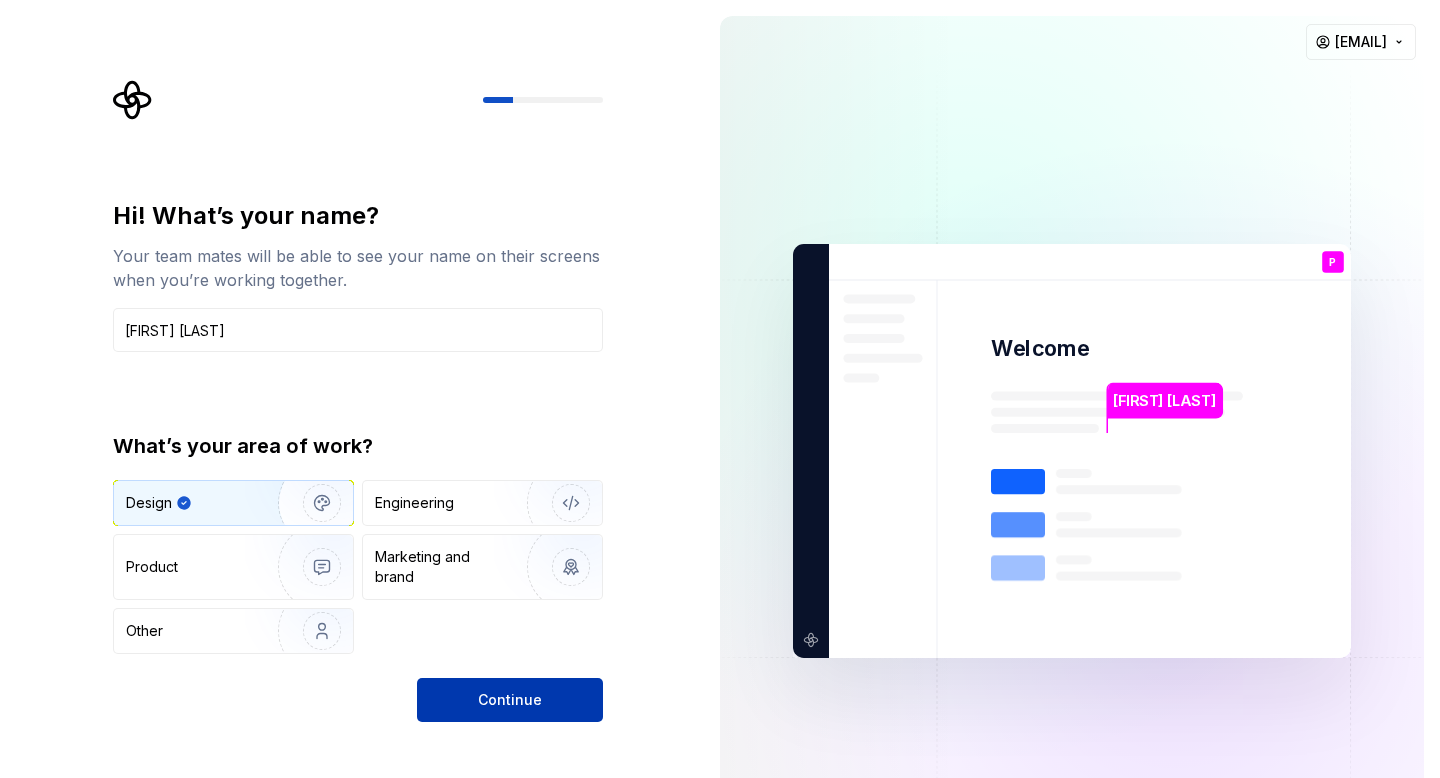 click on "Continue" at bounding box center (510, 700) 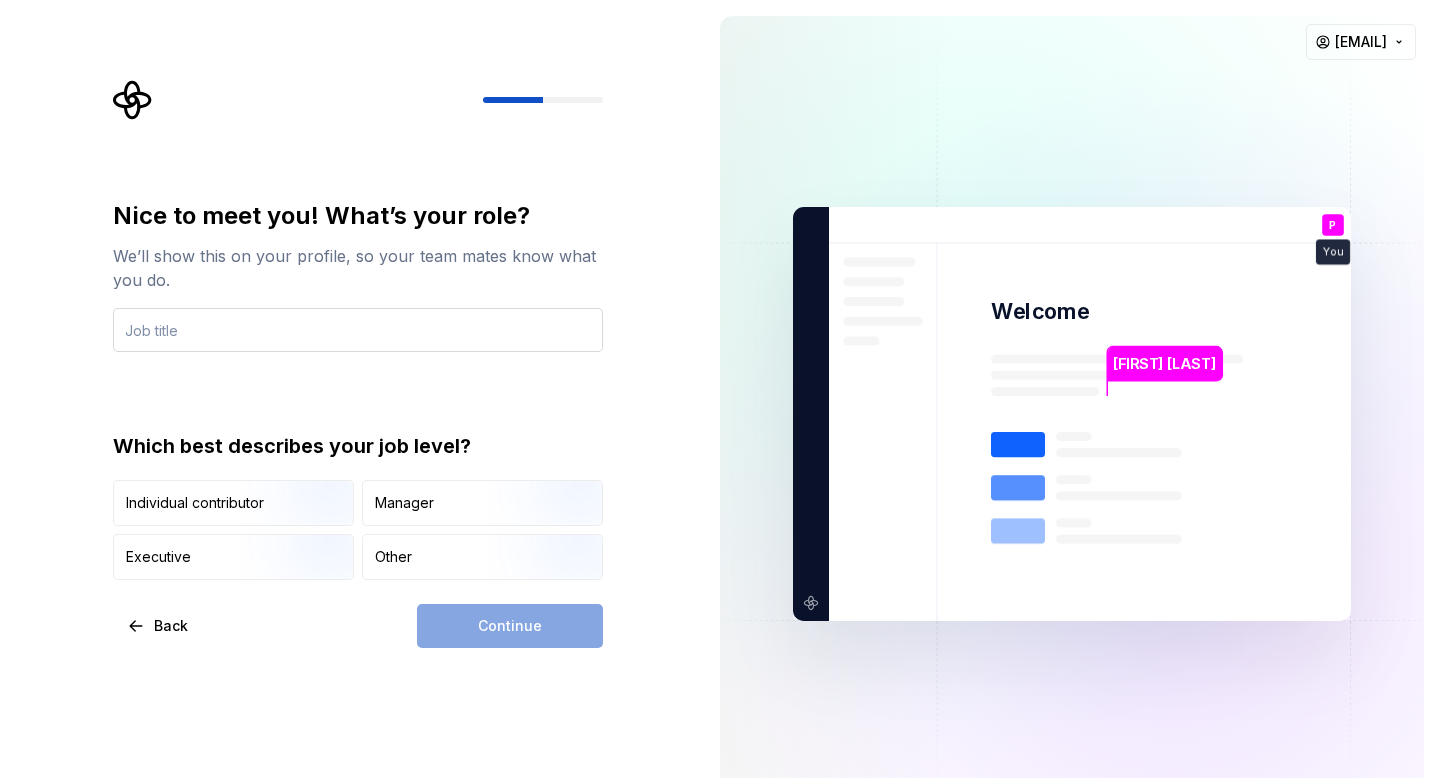 click at bounding box center (358, 330) 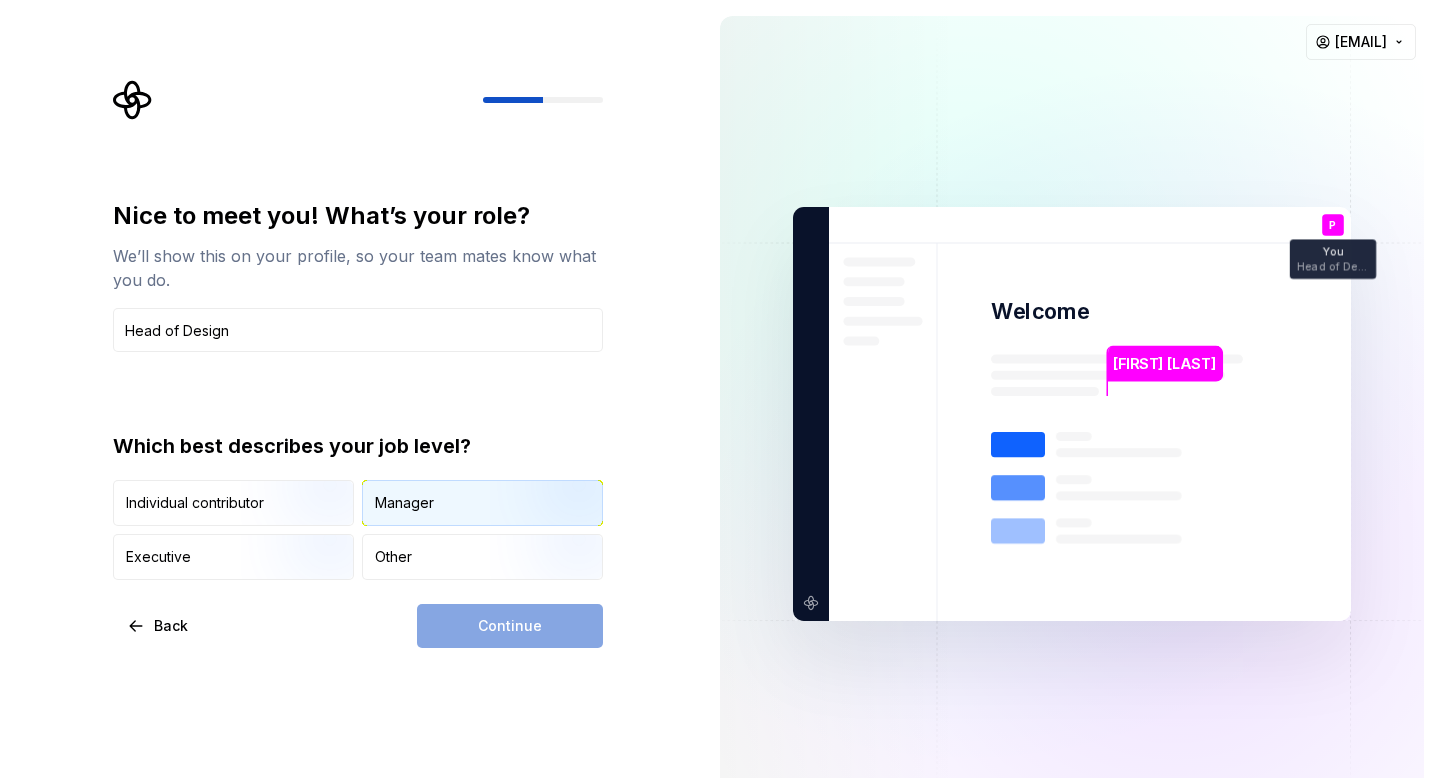 type on "Head of Design" 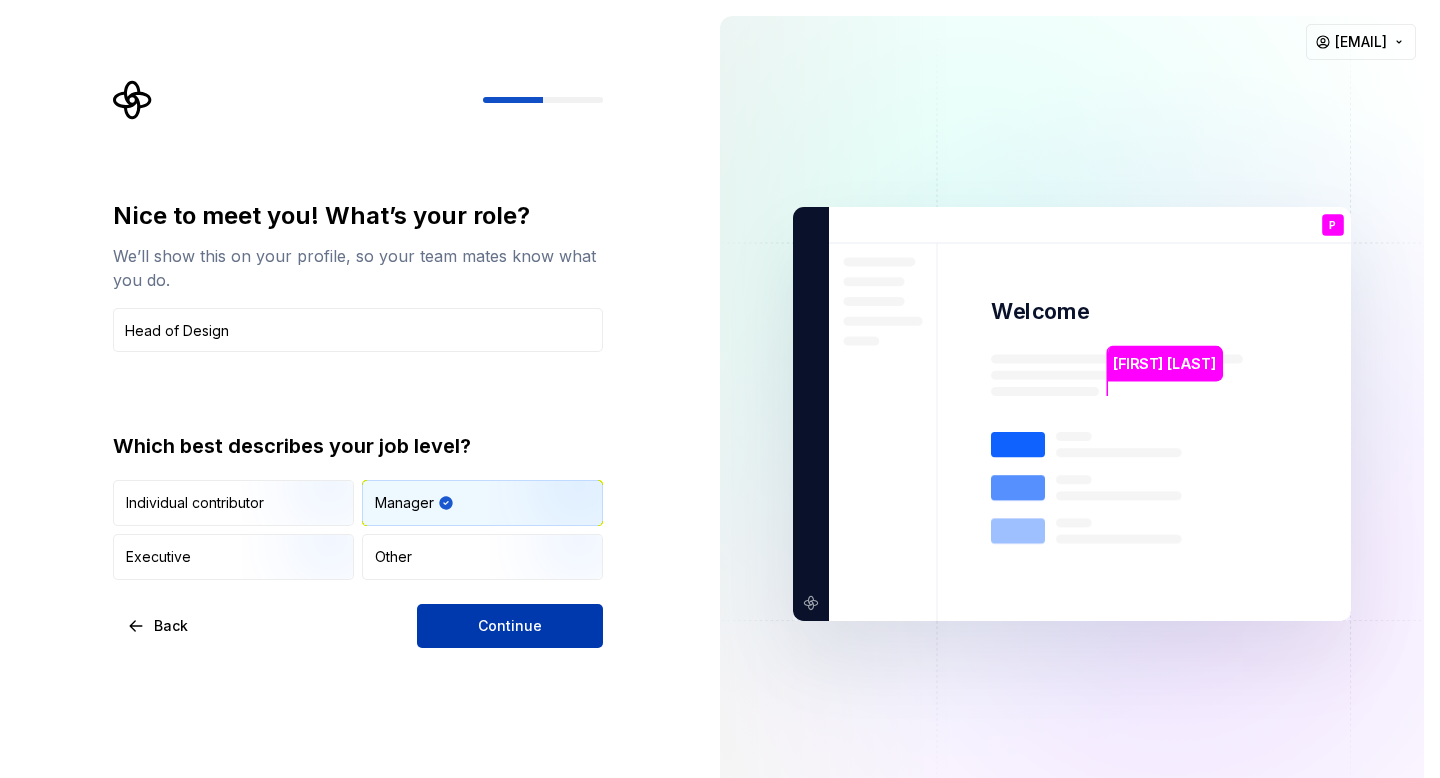 click on "Continue" at bounding box center [510, 626] 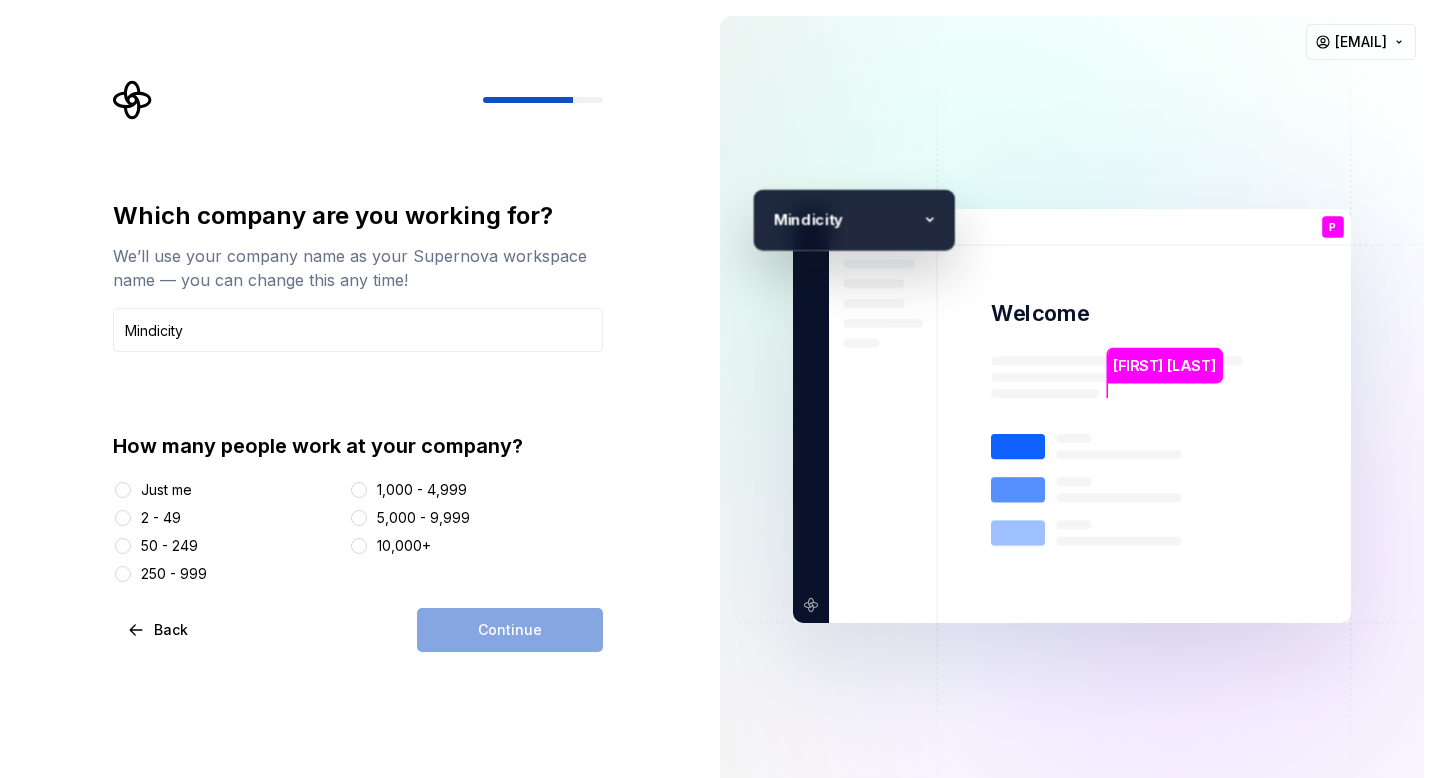 type on "Mindicity" 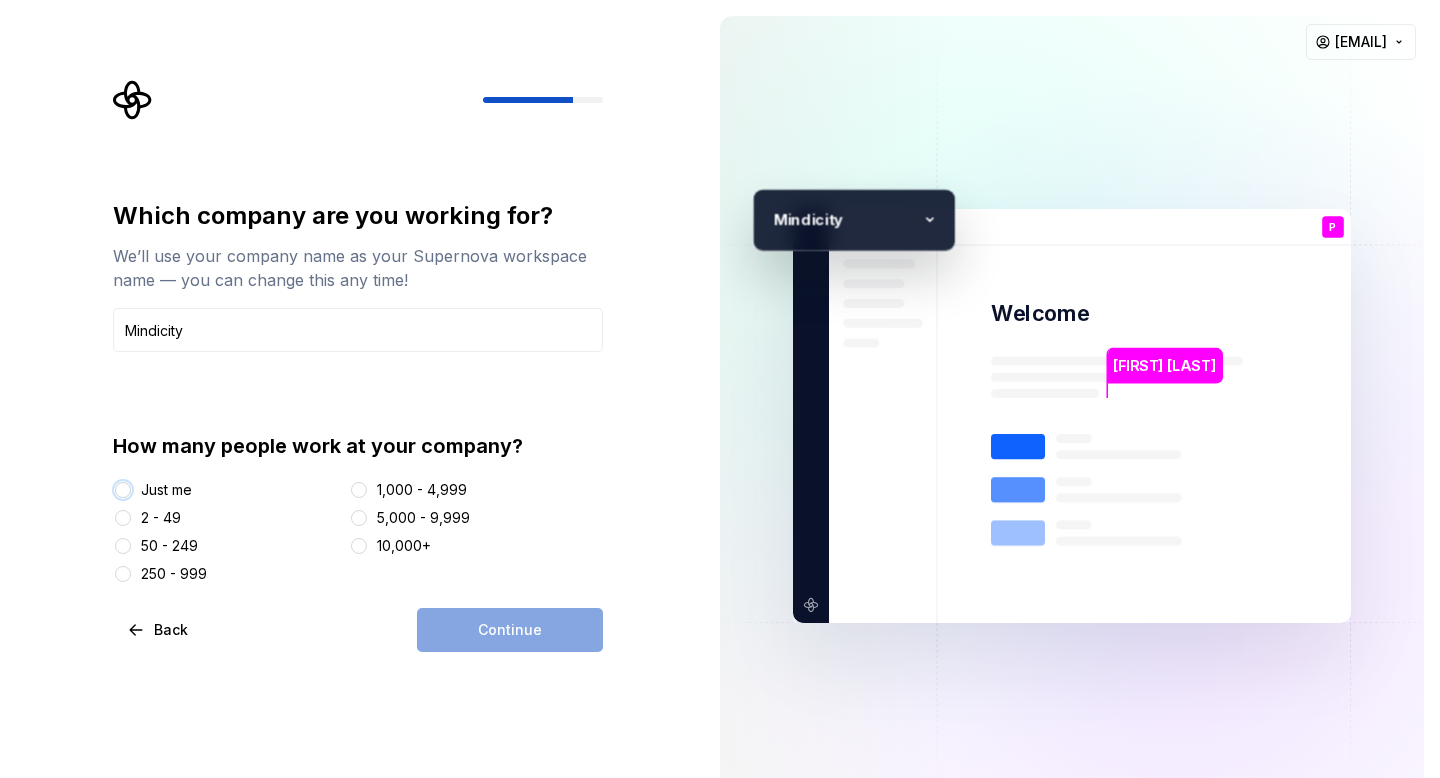click on "Just me" at bounding box center [123, 490] 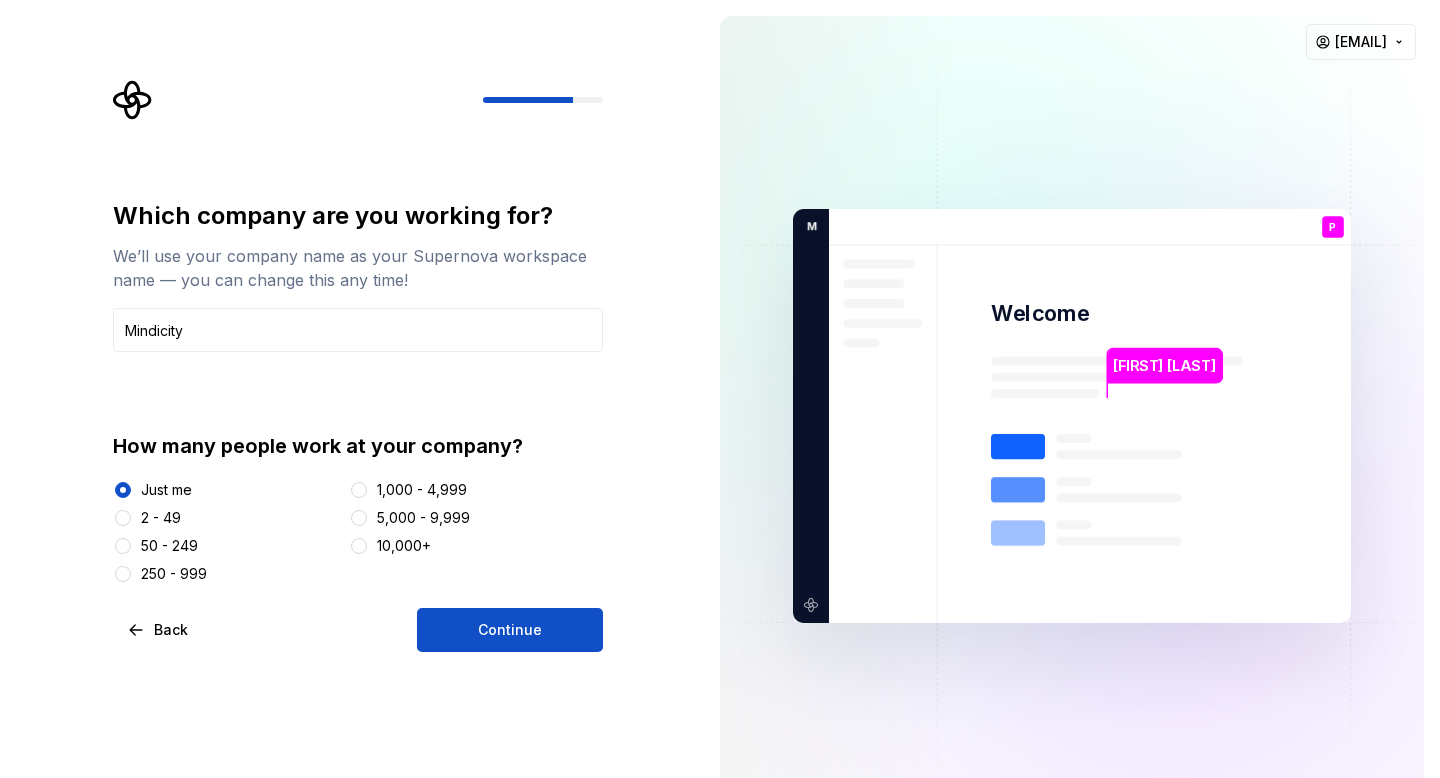 click on "2 - 49" at bounding box center [161, 518] 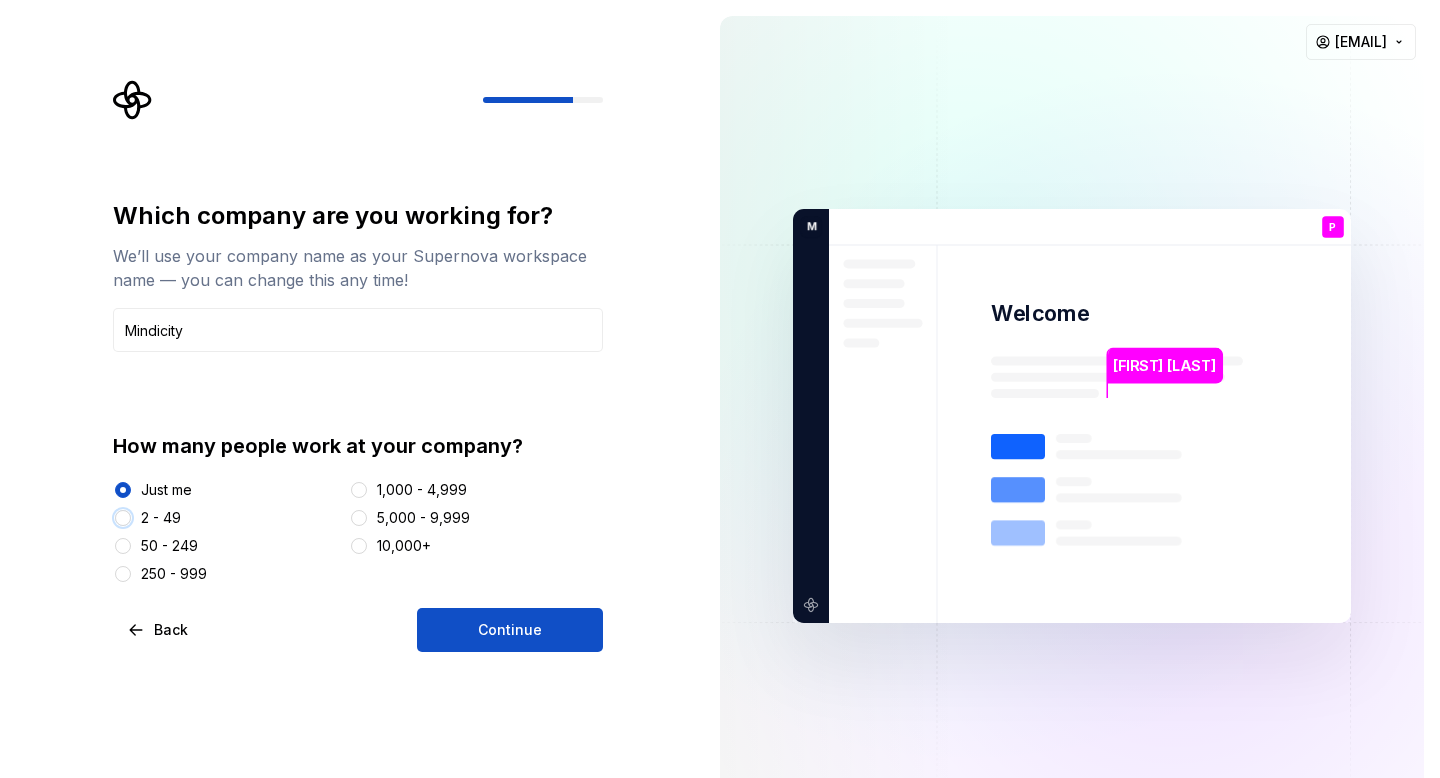 click on "2 - 49" at bounding box center (123, 518) 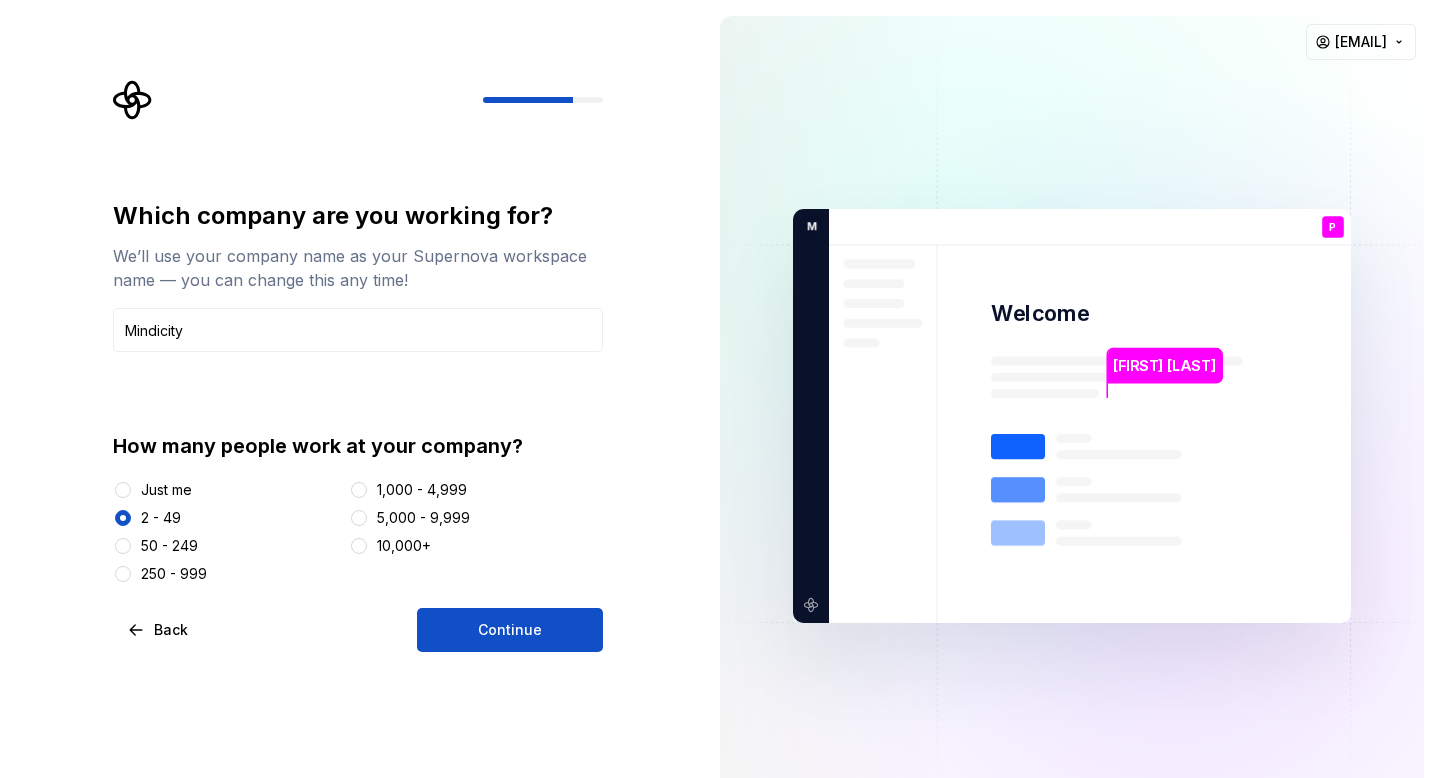 click on "Continue" at bounding box center [510, 630] 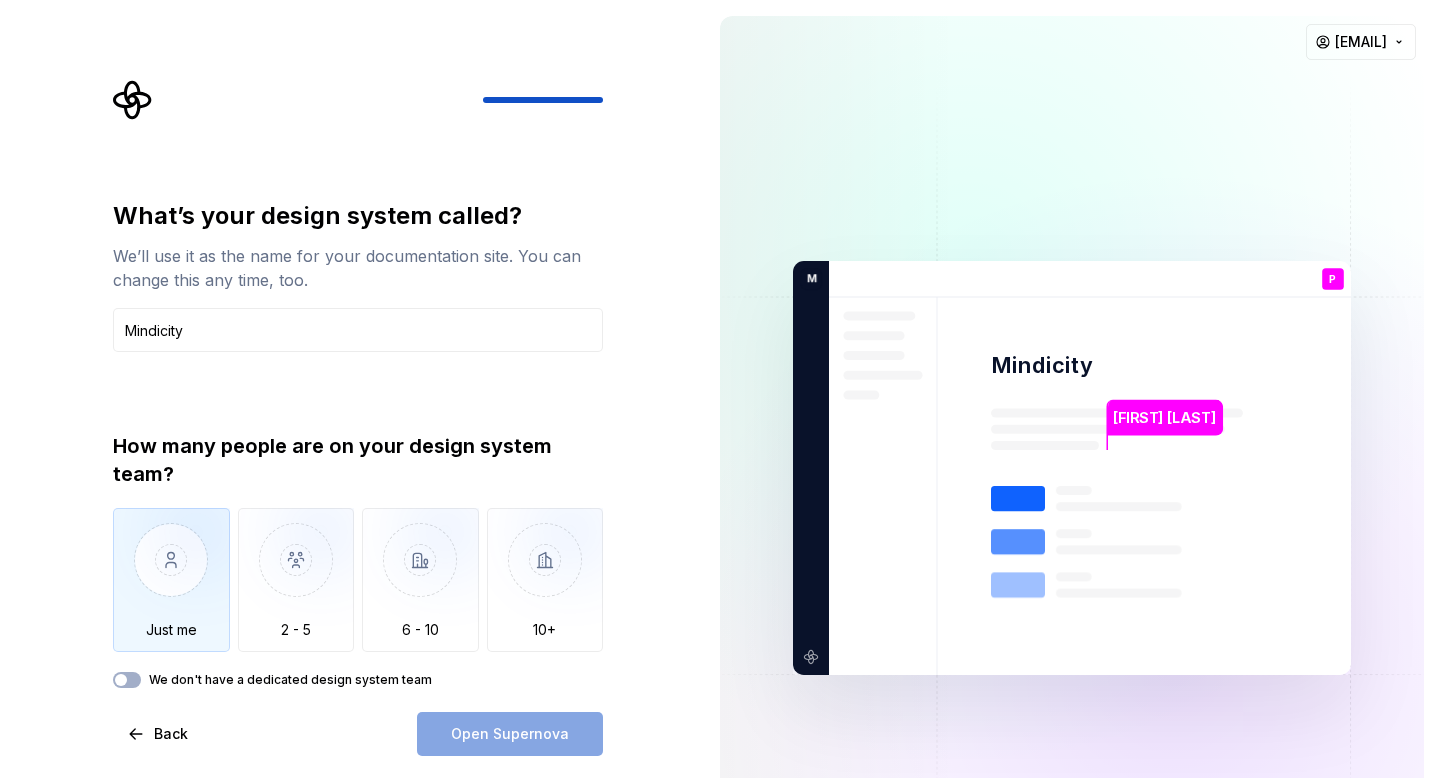 type on "Mindicity" 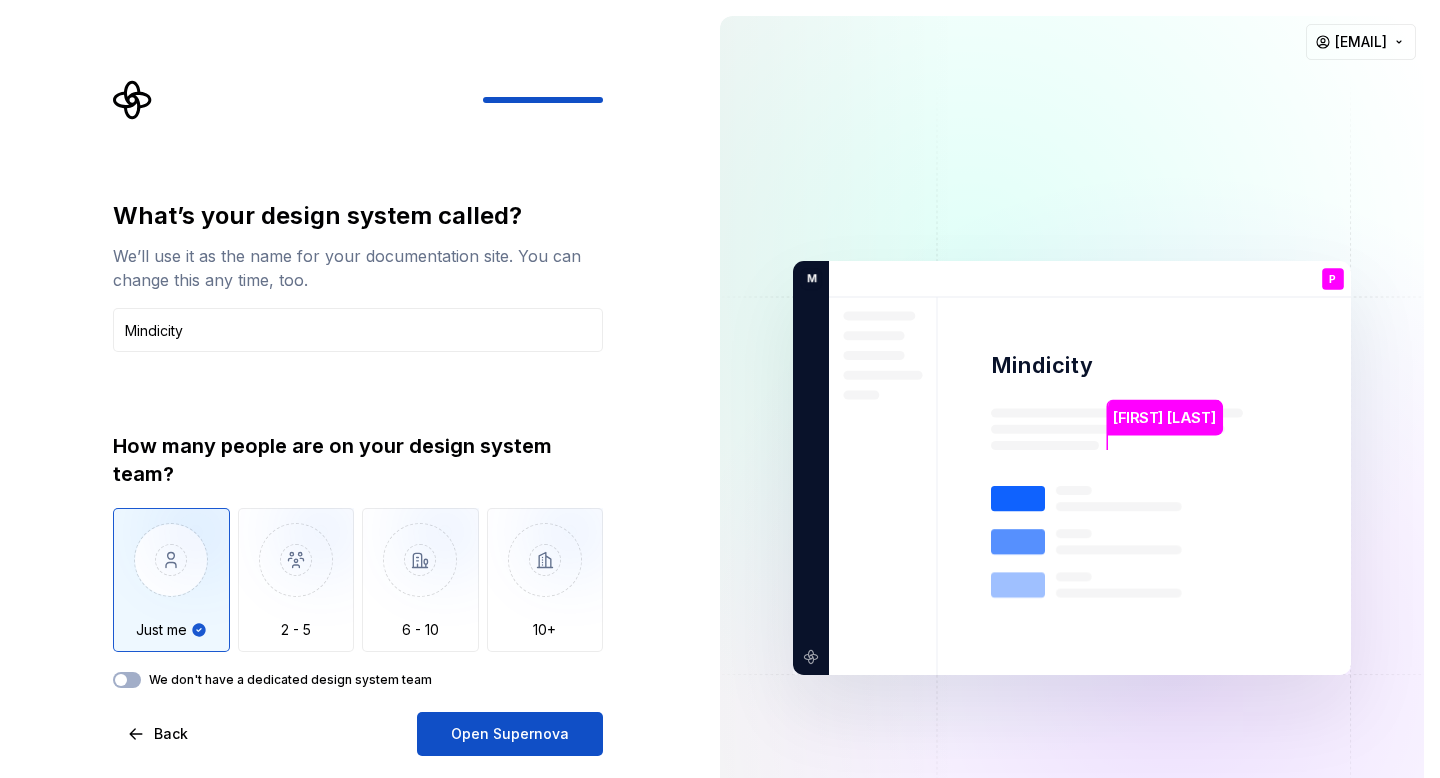 click on "We don't have a dedicated design system team" at bounding box center (290, 680) 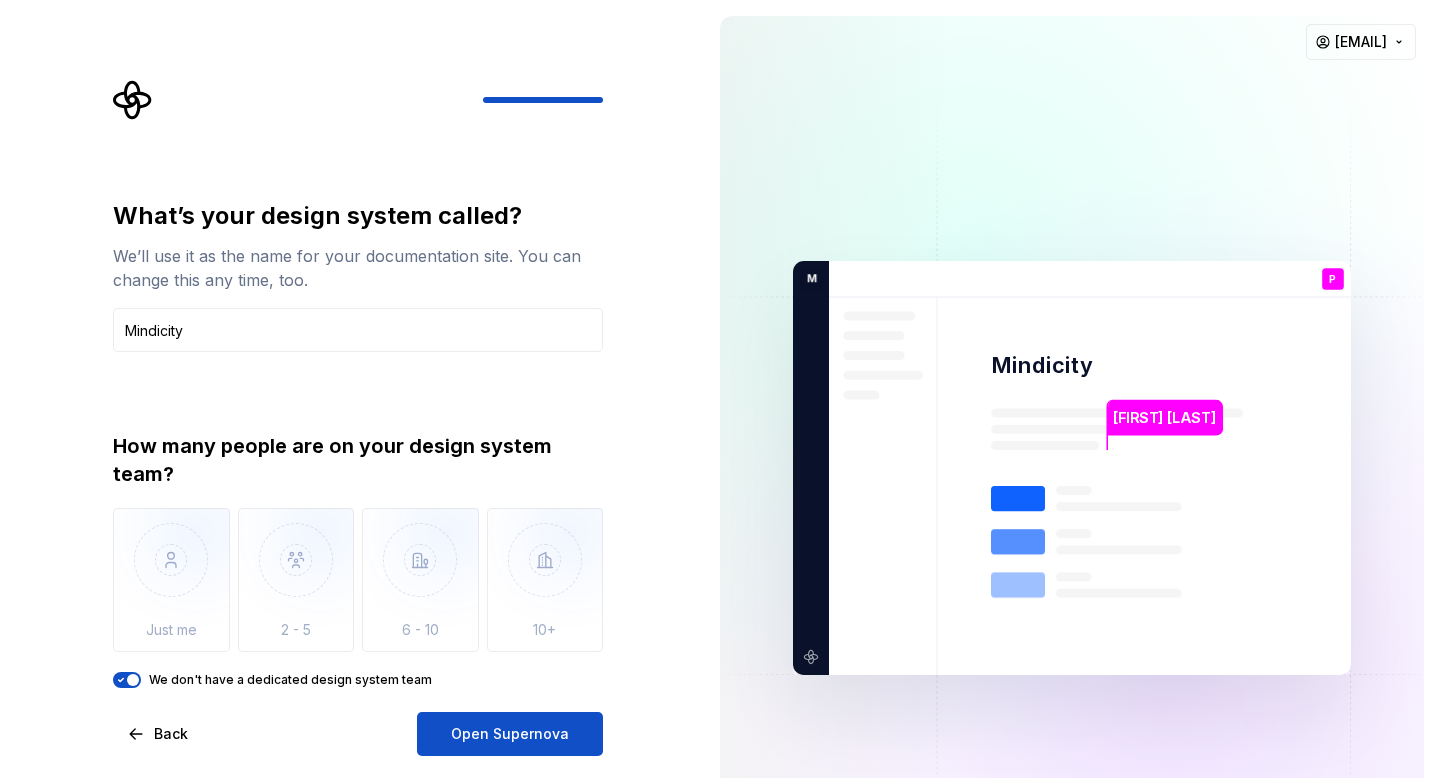 click on "We don't have a dedicated design system team" at bounding box center (290, 680) 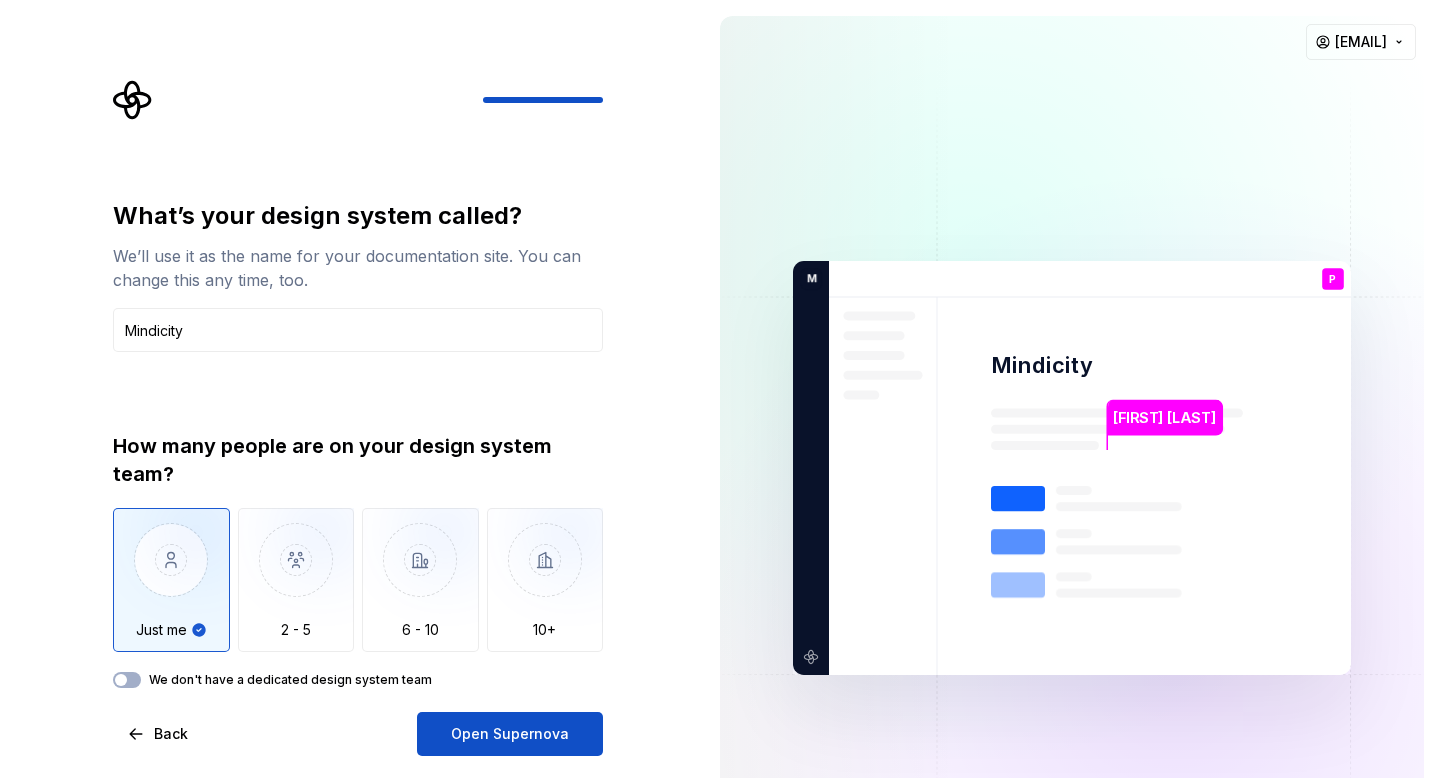 click on "We don't have a dedicated design system team" at bounding box center (290, 680) 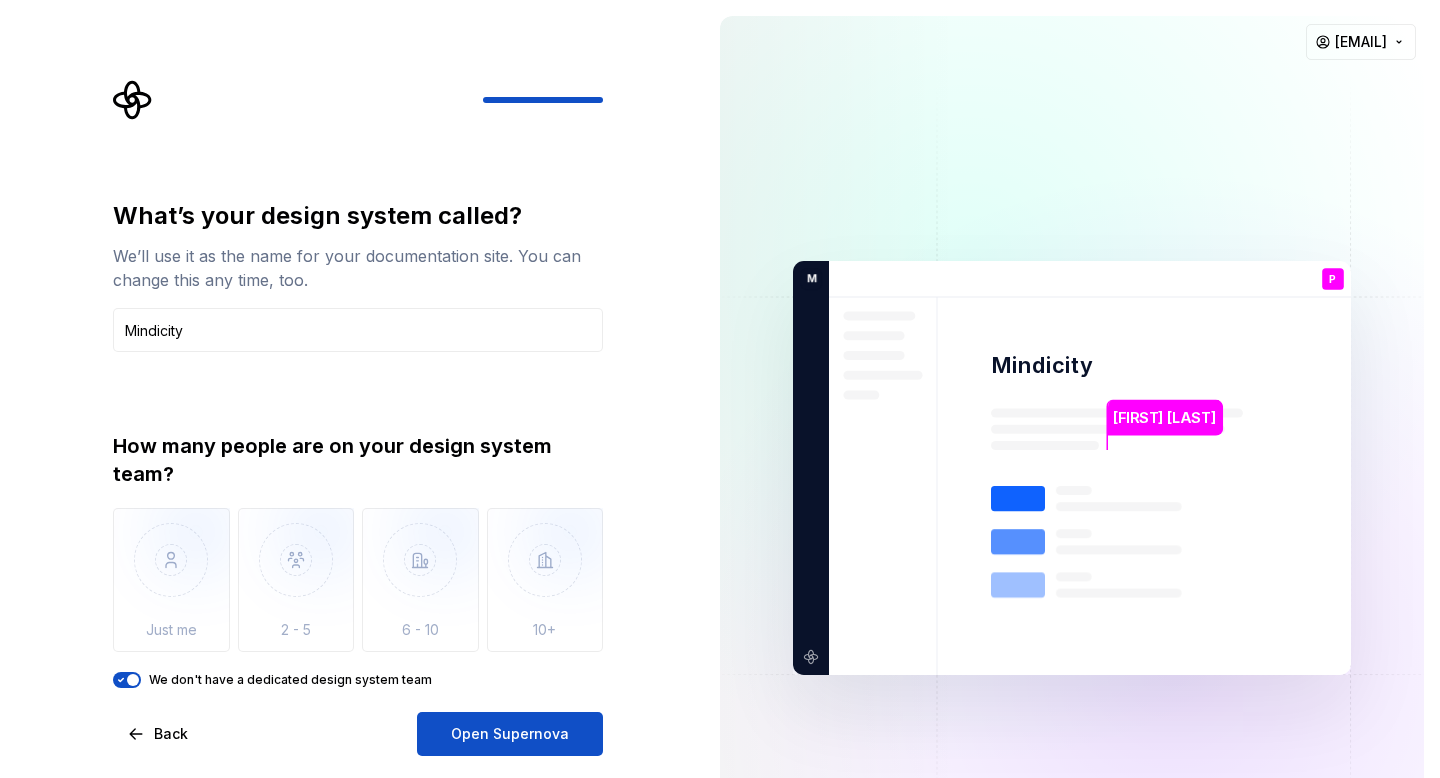 click on "We don't have a dedicated design system team" at bounding box center [290, 680] 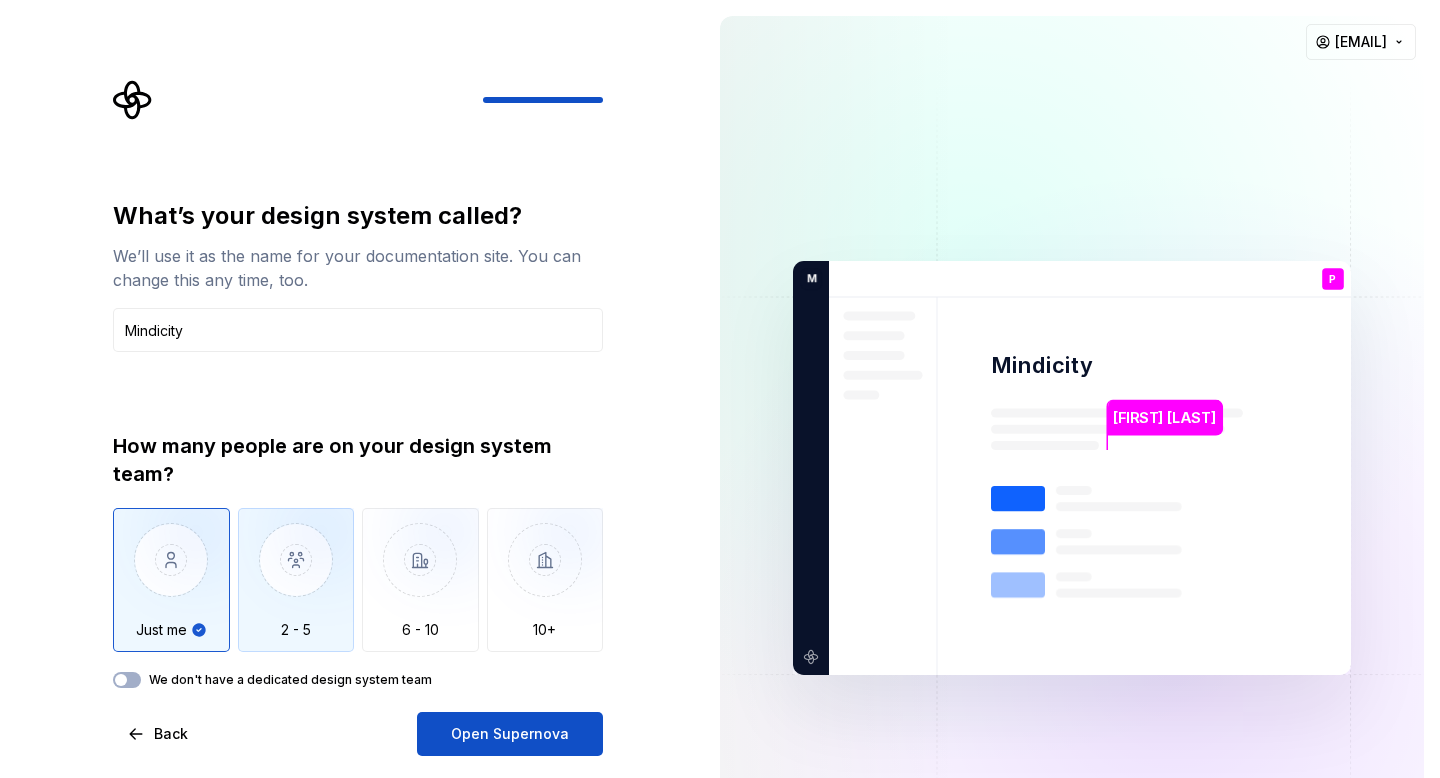 click at bounding box center (296, 575) 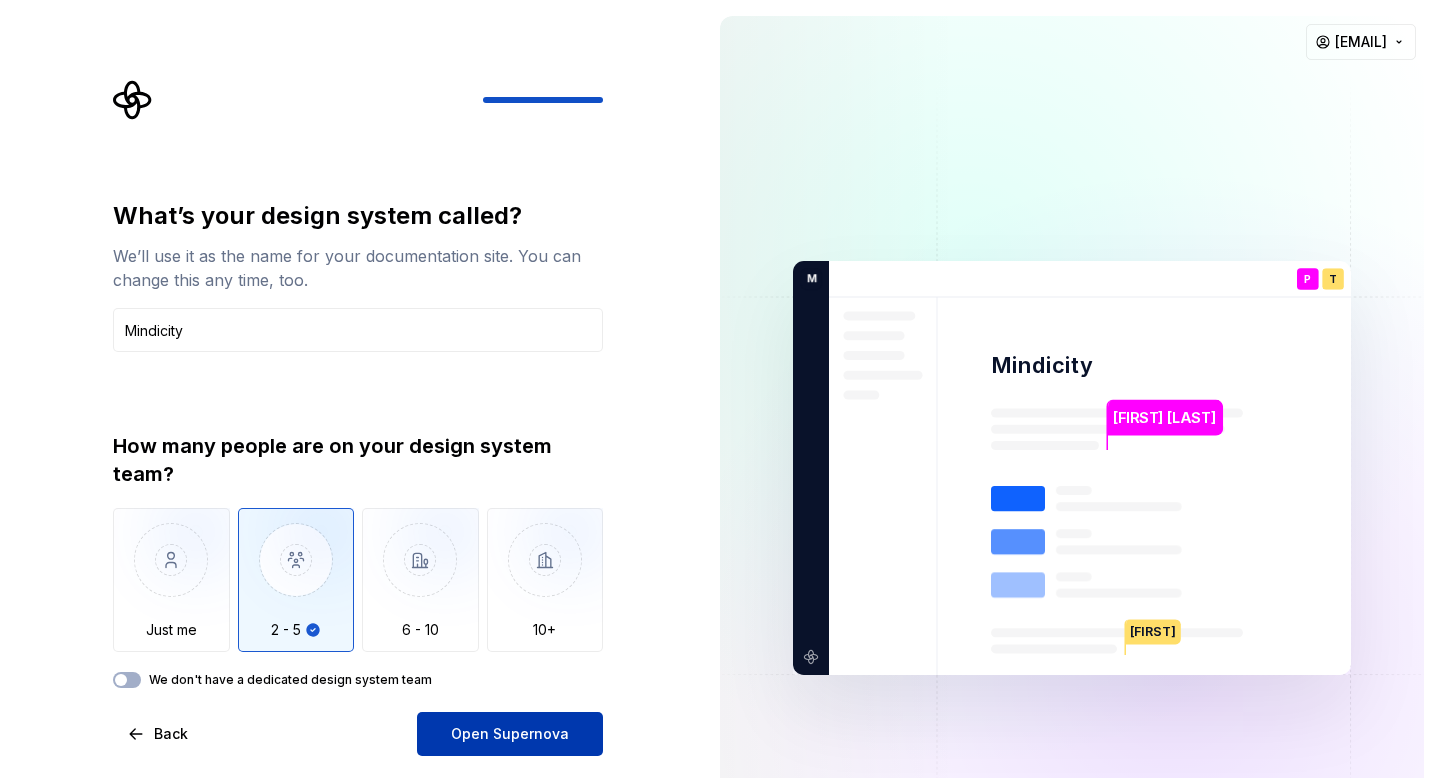 click on "Open Supernova" at bounding box center [510, 734] 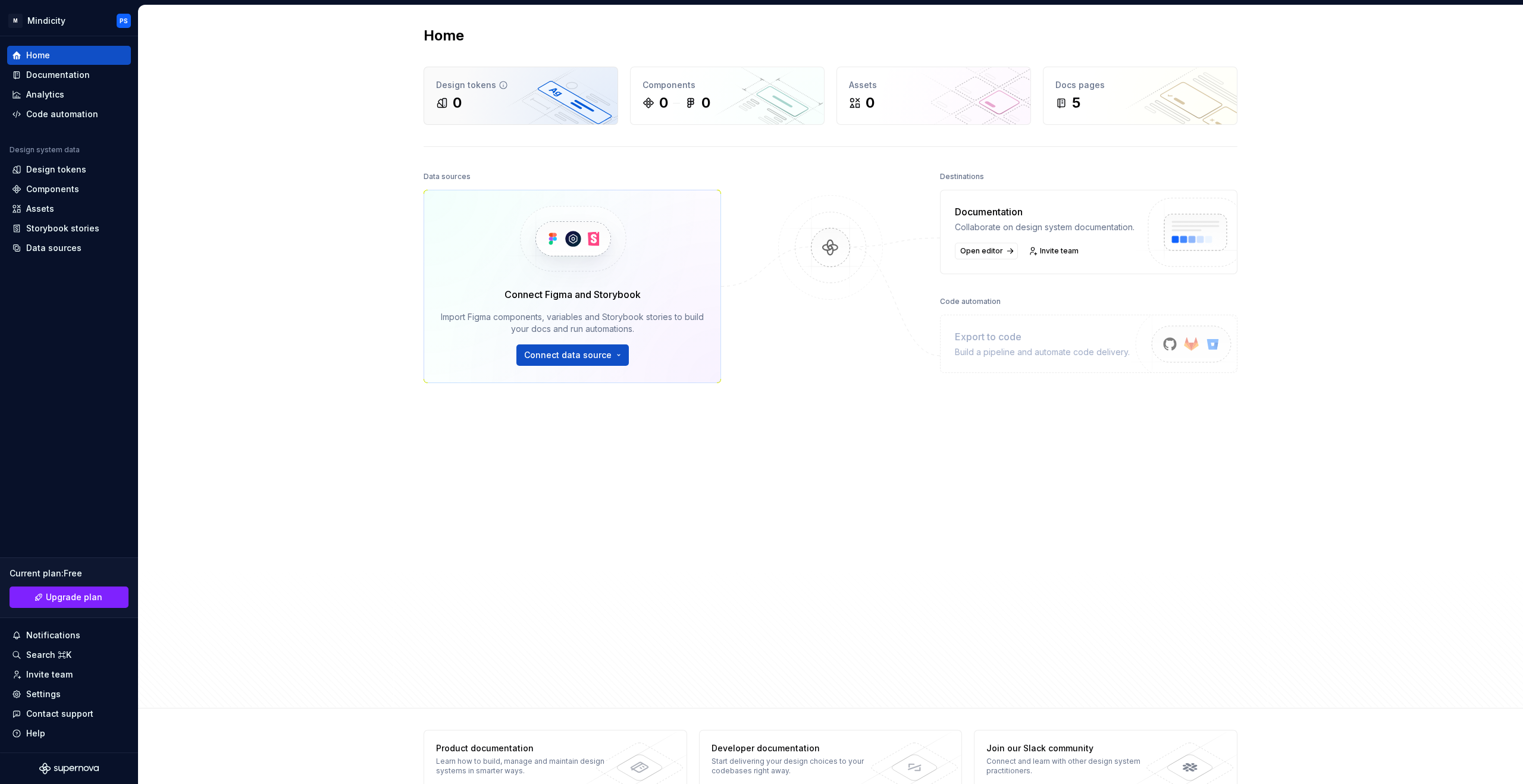 click on "Design tokens" at bounding box center [521, 85] 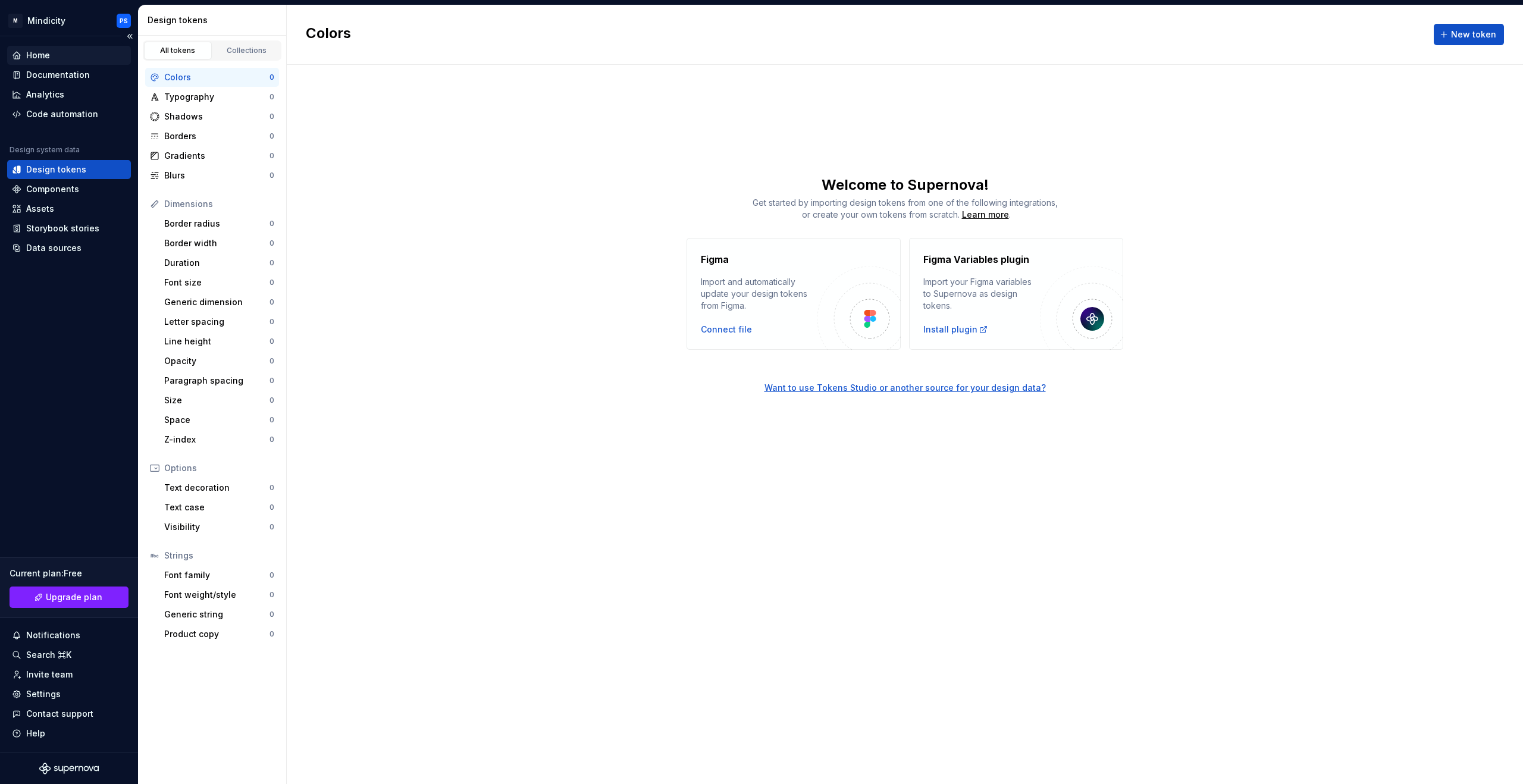 click on "Home" at bounding box center (38, 55) 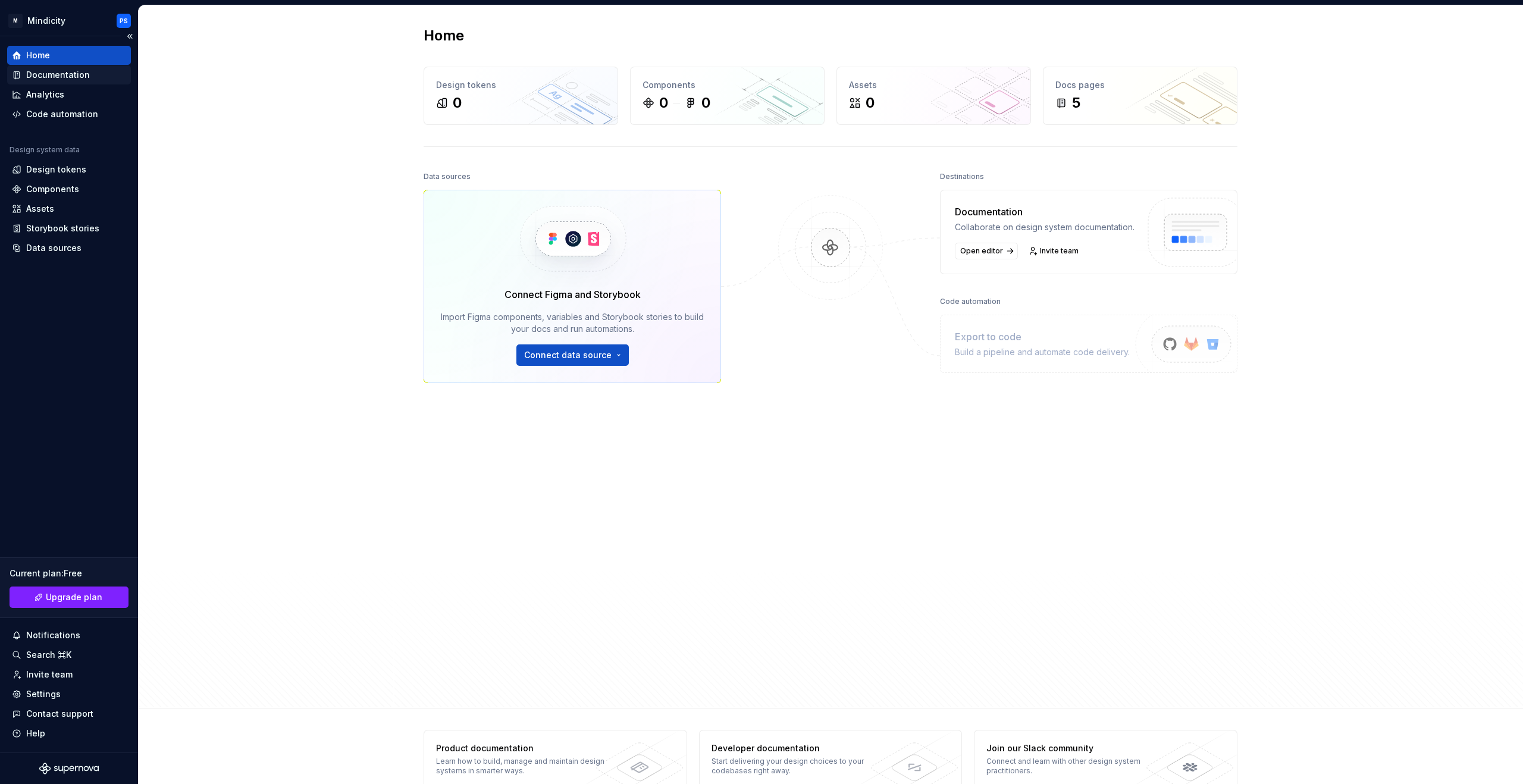 click on "Documentation" at bounding box center (58, 75) 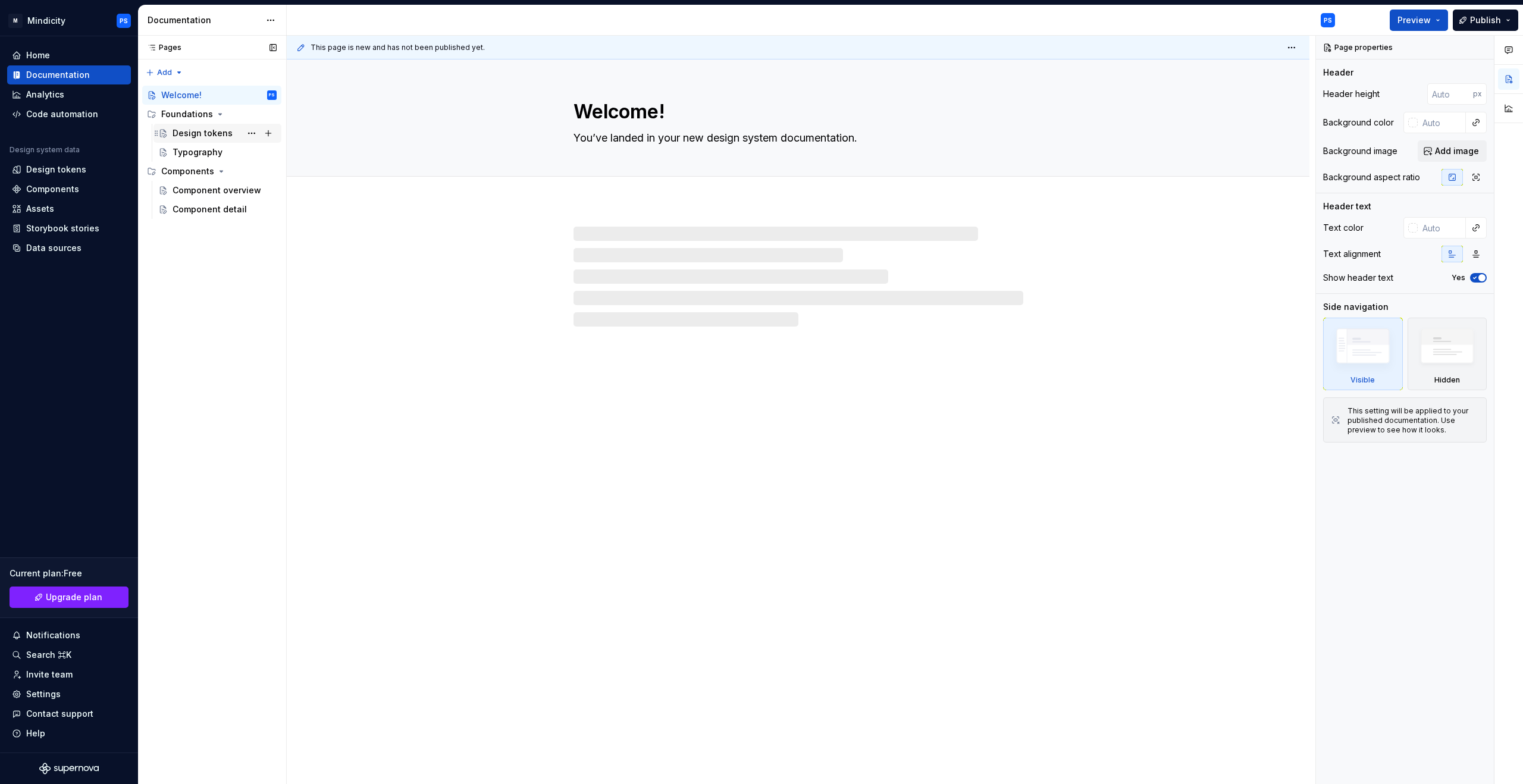 click on "Design tokens" at bounding box center [202, 133] 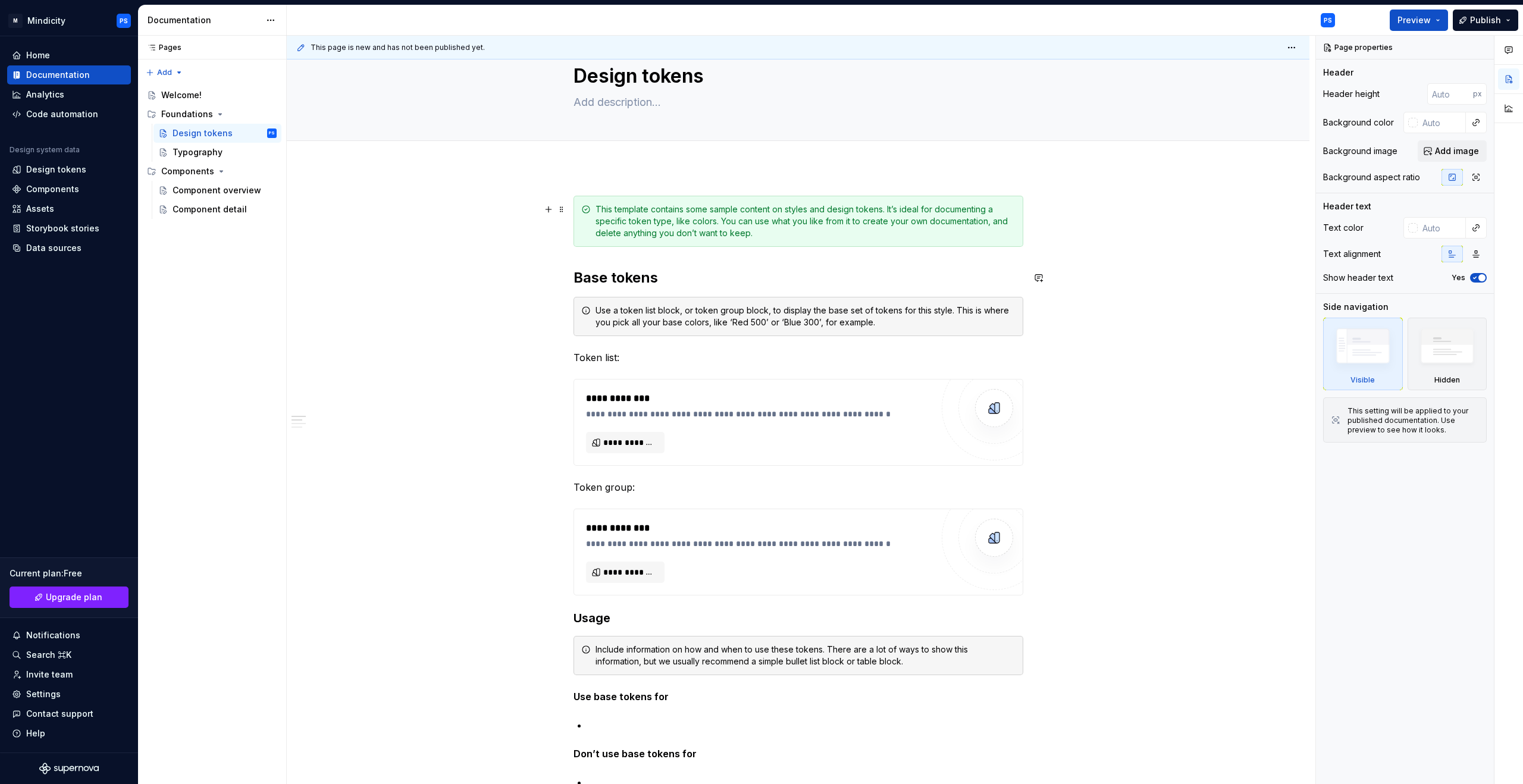 scroll, scrollTop: 0, scrollLeft: 0, axis: both 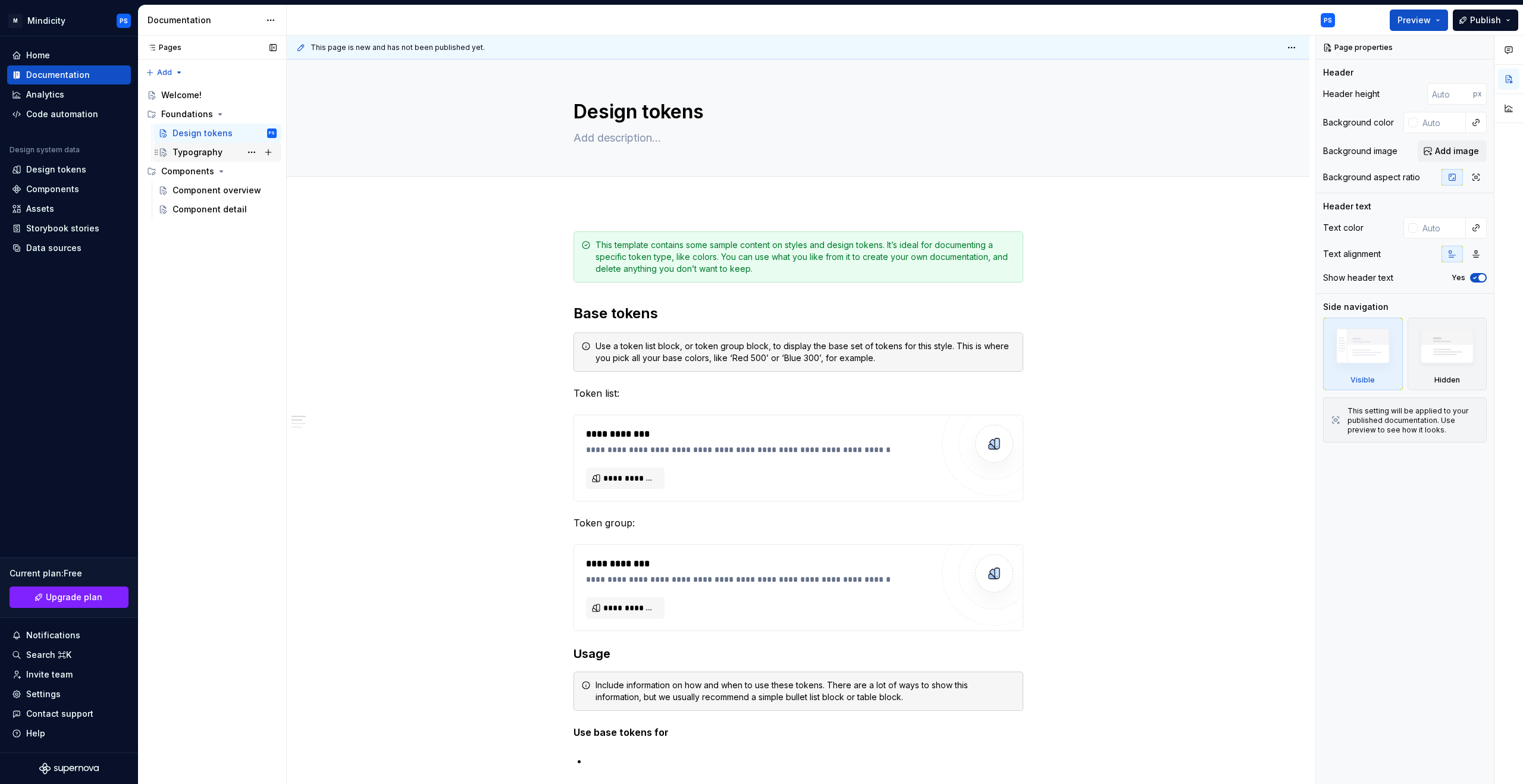 click on "Typography" at bounding box center [198, 152] 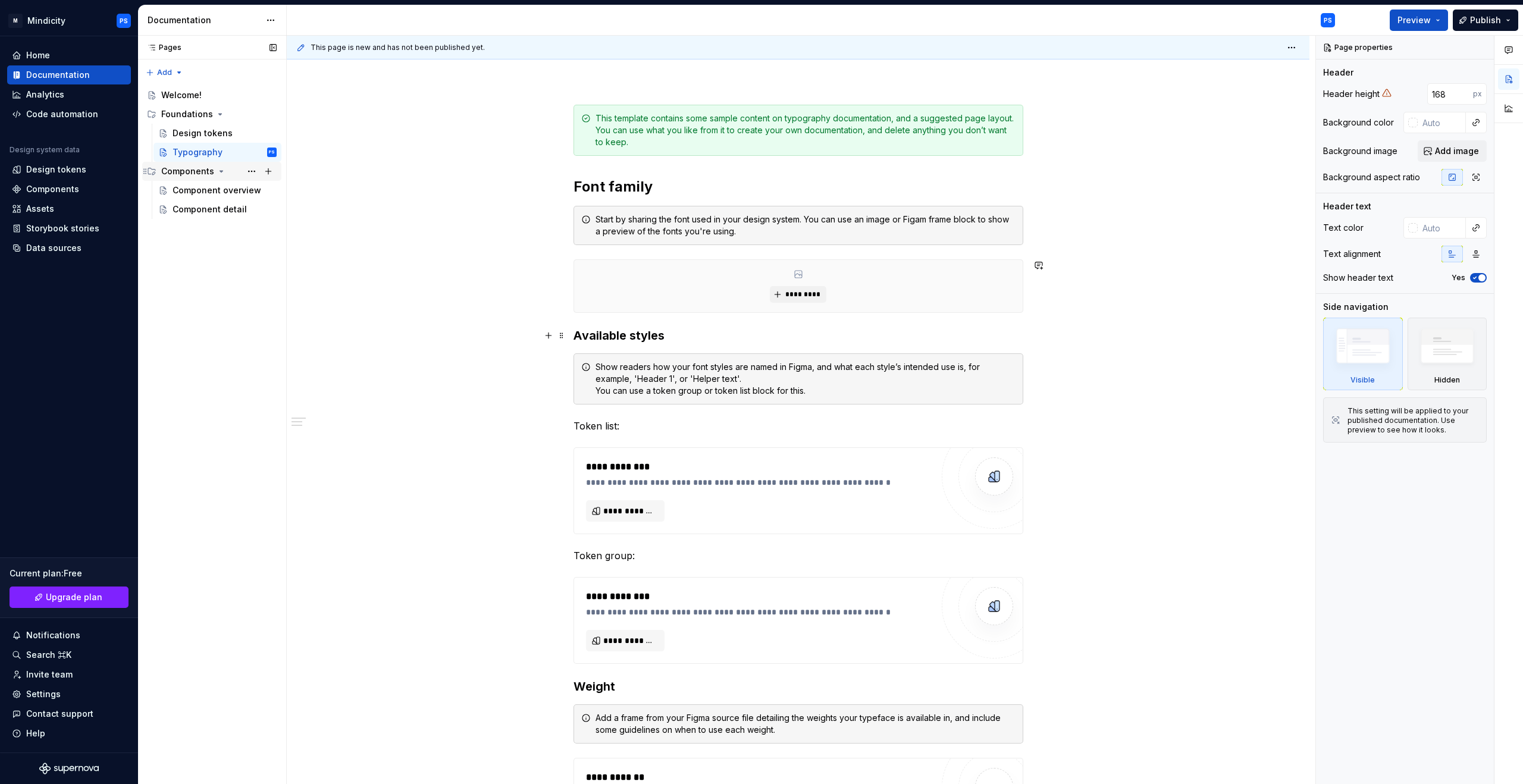scroll, scrollTop: 132, scrollLeft: 0, axis: vertical 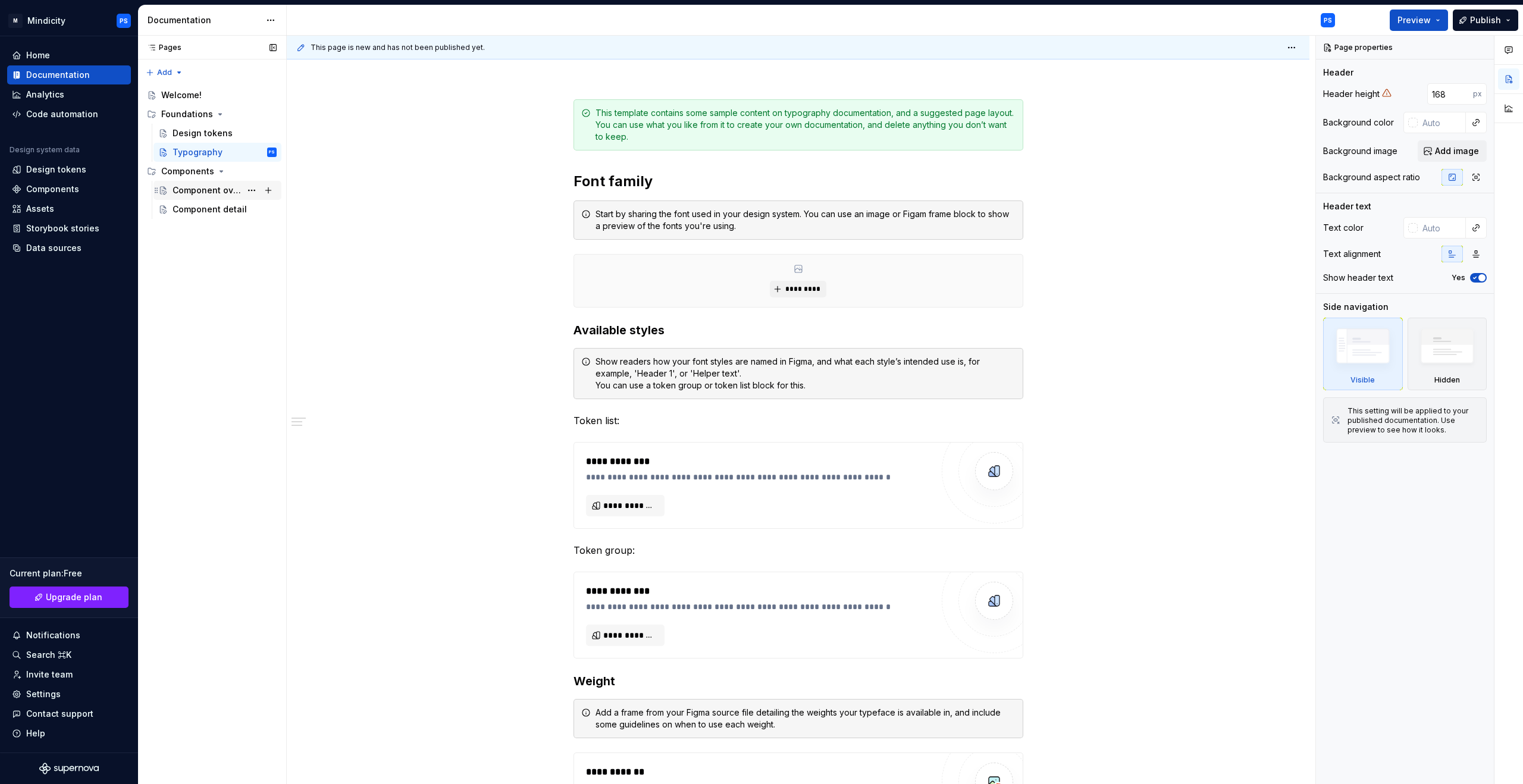 click on "Component overview" at bounding box center (206, 190) 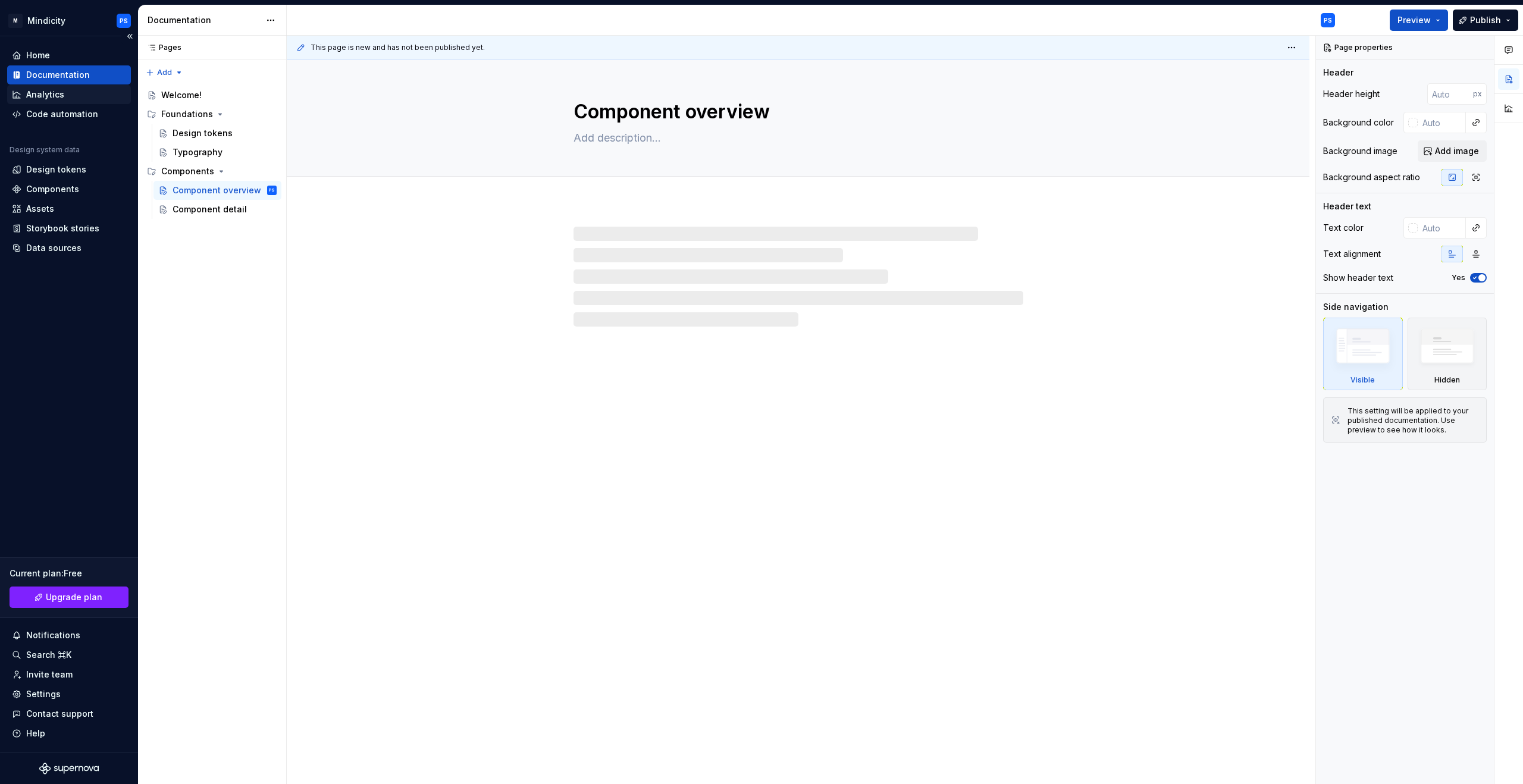 click on "Analytics" at bounding box center (45, 95) 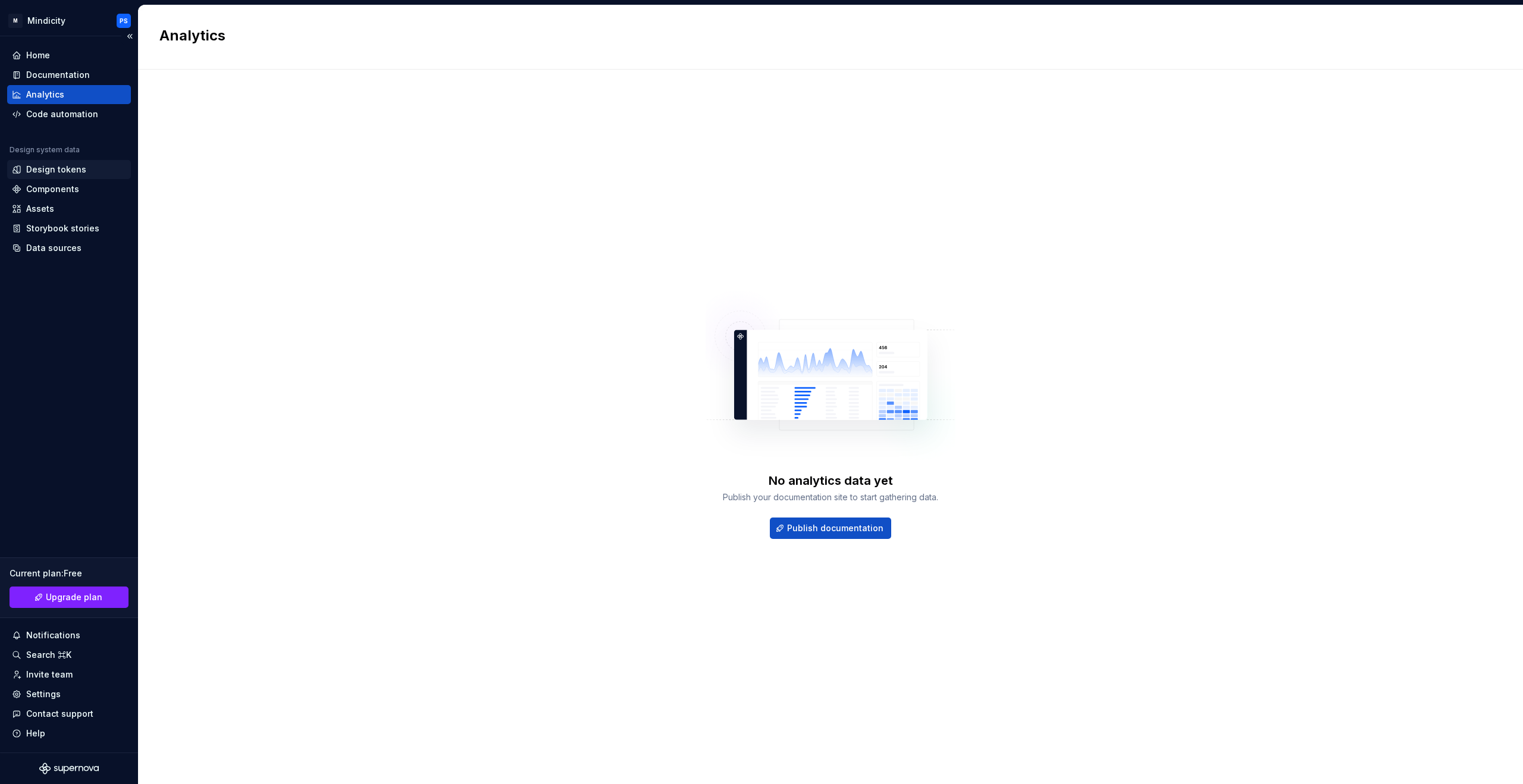 click on "Design tokens" at bounding box center [56, 170] 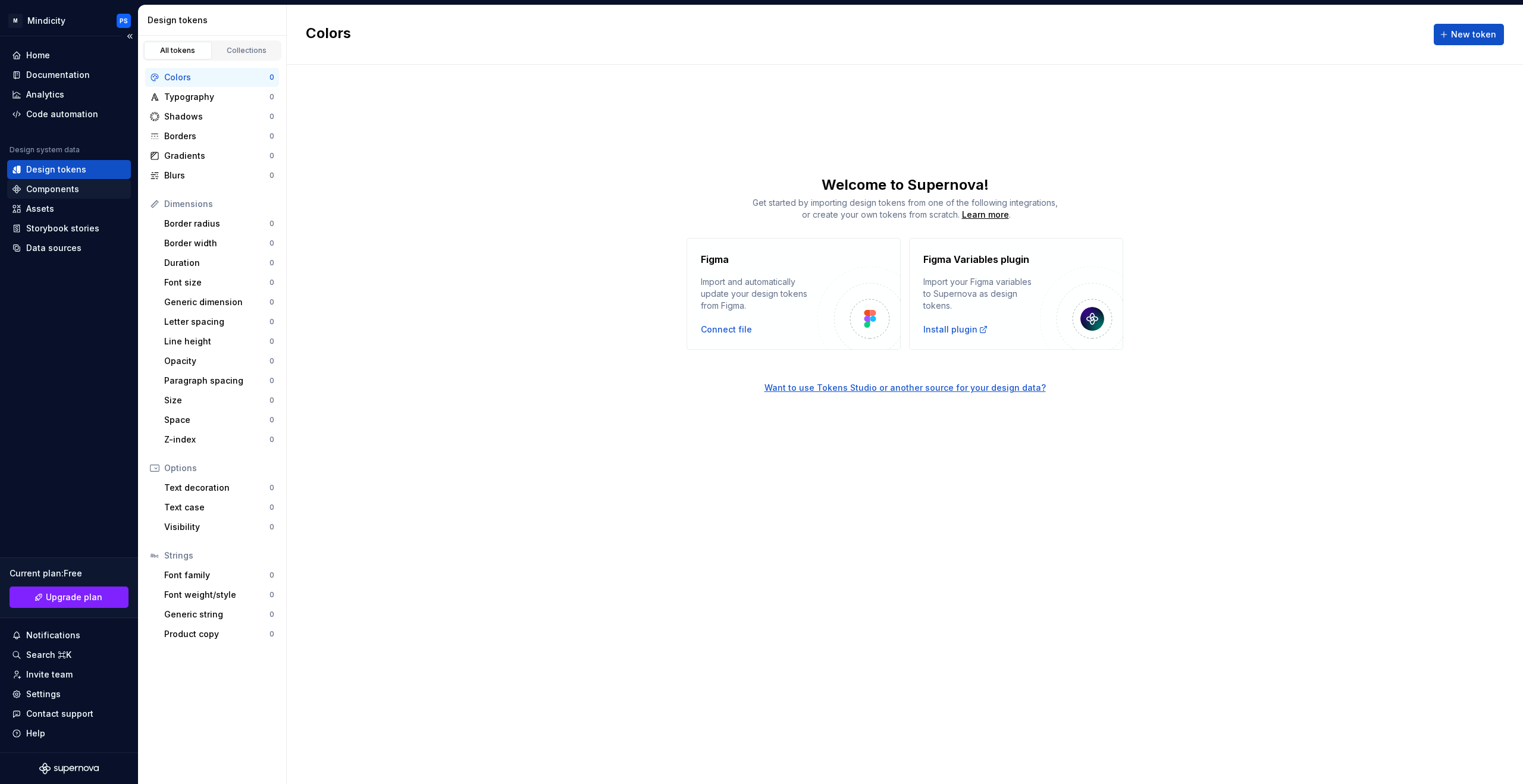 click on "Components" at bounding box center (52, 189) 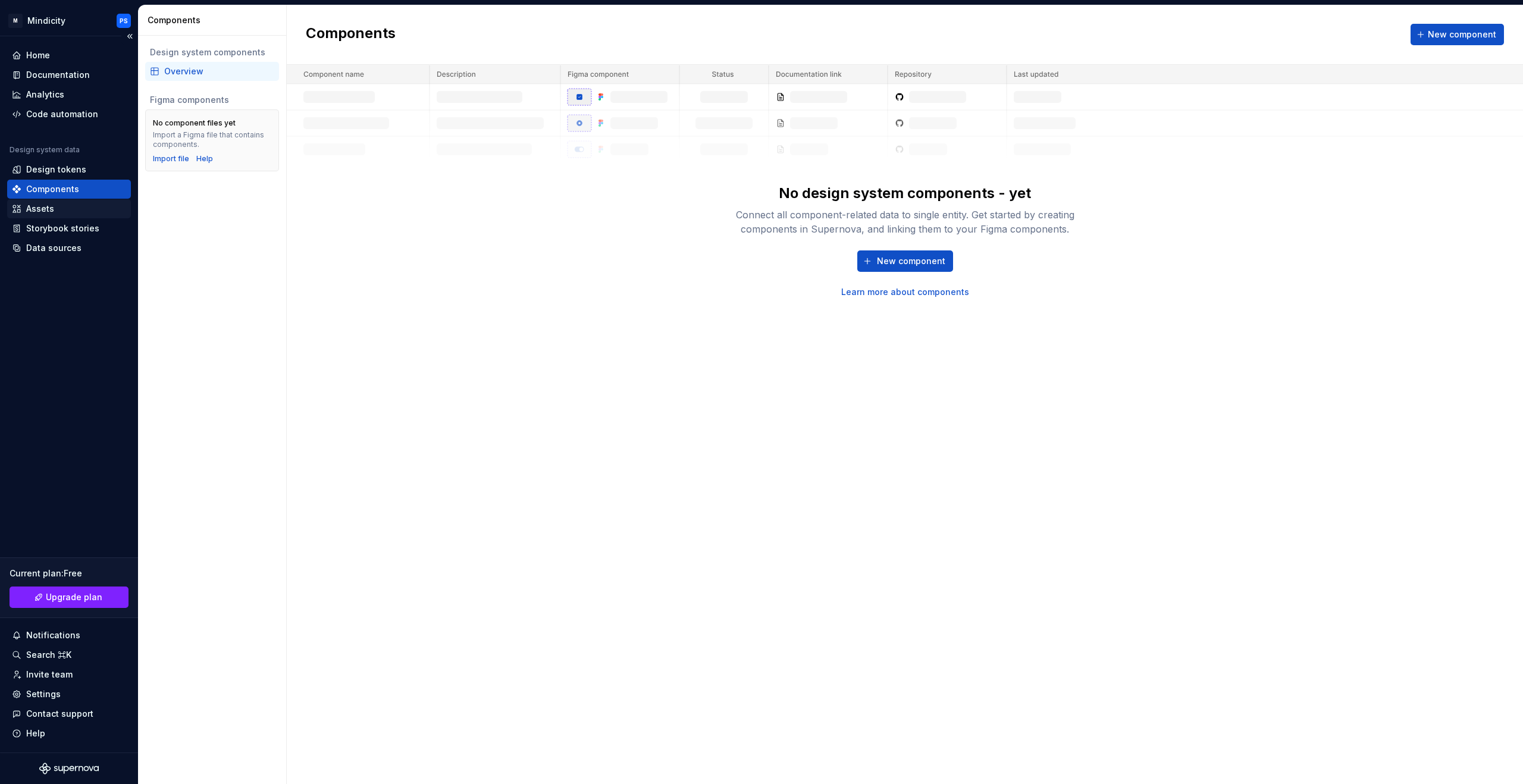 click on "Assets" at bounding box center [40, 209] 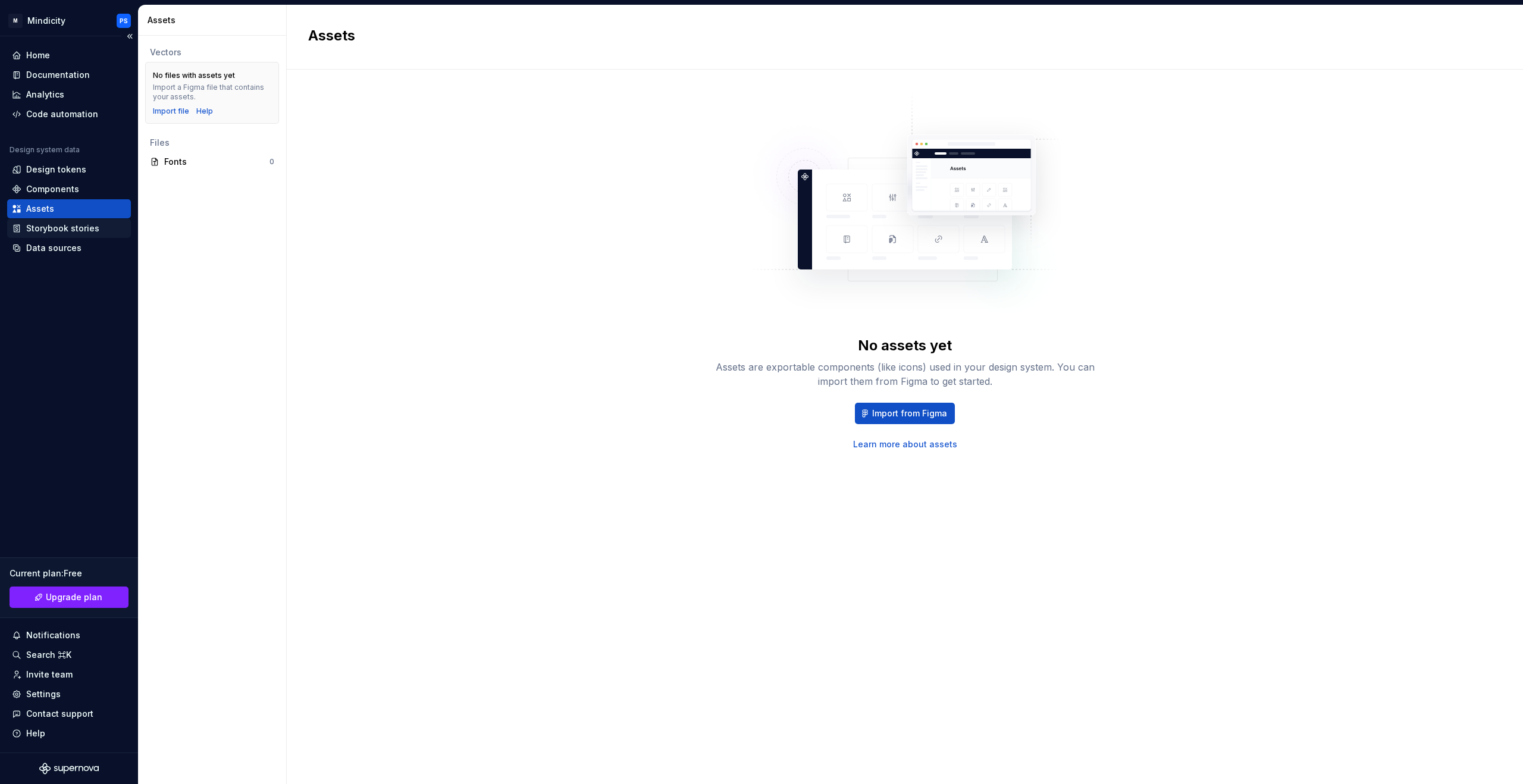 click on "Storybook stories" at bounding box center [62, 228] 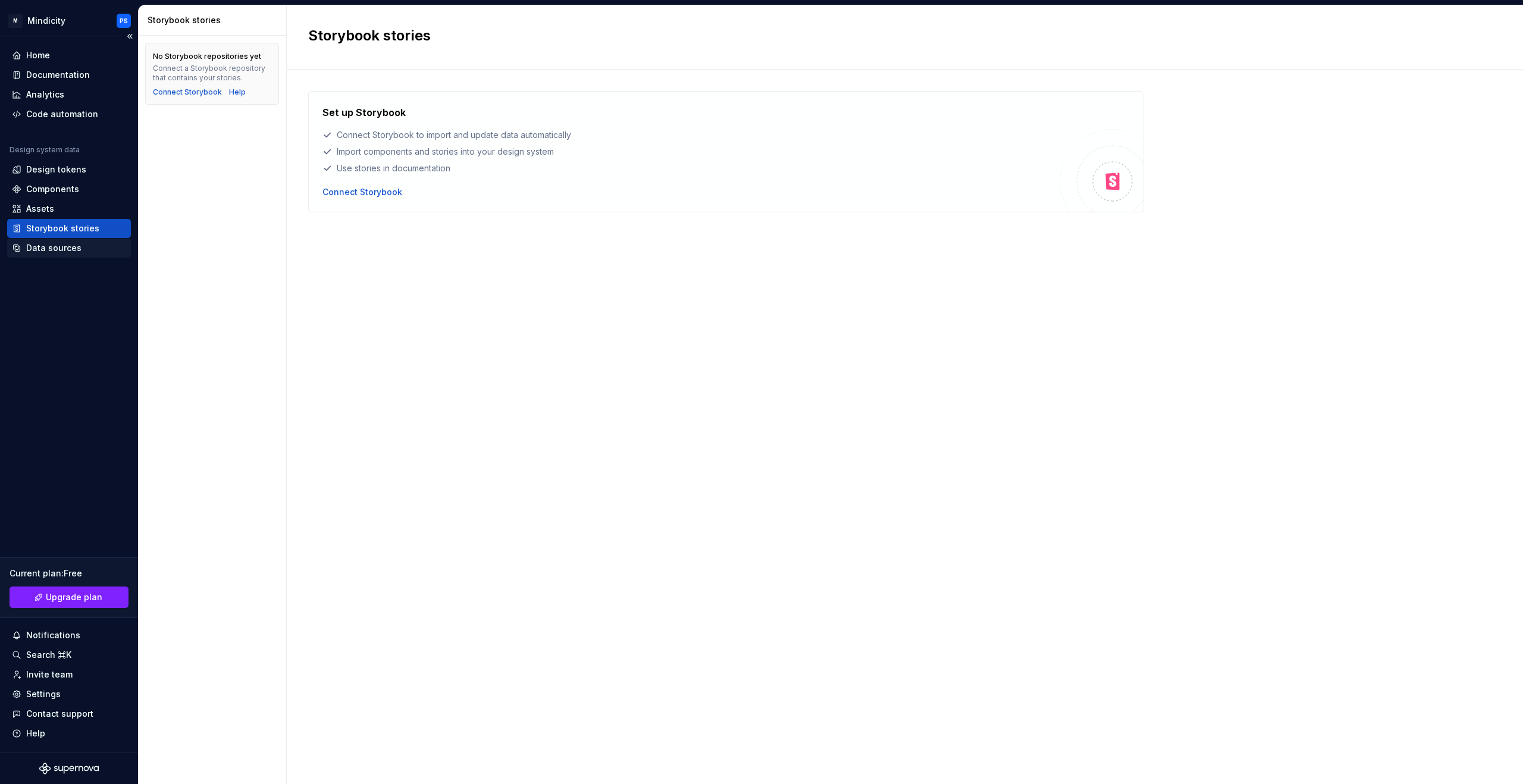 click on "Data sources" at bounding box center [54, 248] 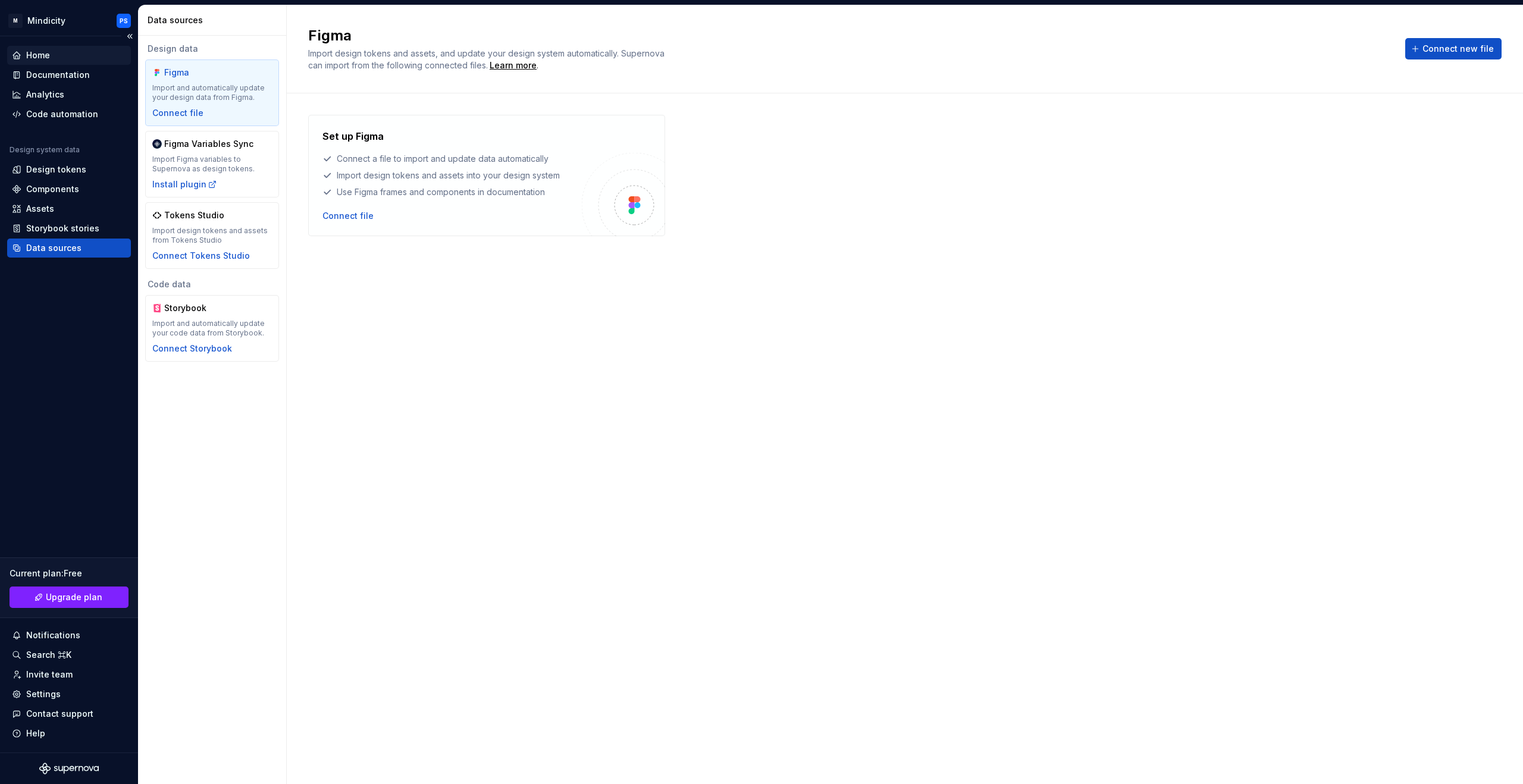 click on "Home" at bounding box center (38, 55) 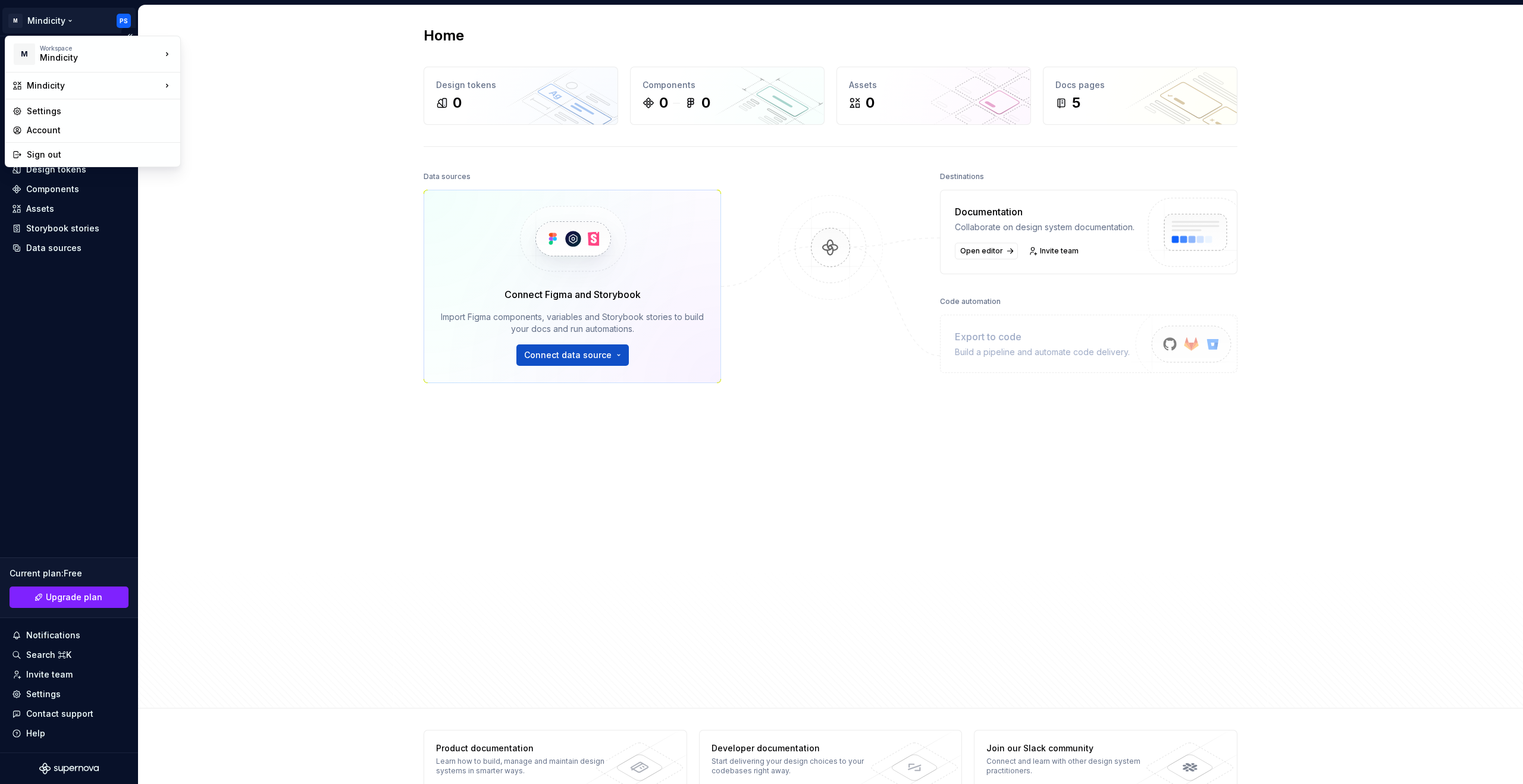 click on "M [WORKSPACE] PS Home Documentation Analytics Code automation Design system data Design tokens Components Assets Storybook stories Data sources Current plan : Free Upgrade plan Notifications Search ⌘K Invite team Settings Contact support Help Home Design tokens 0 Components 0 0 Assets 0 Docs pages 5 Data sources Connect Figma and Storybook Import Figma components, variables and Storybook stories to build your docs and run automations. Connect data source Destinations Documentation Collaborate on design system documentation. Open editor Invite team Code automation Export to code Build a pipeline and automate code delivery. Product documentation Learn how to build, manage and maintain design systems in smarter ways. Developer documentation Start delivering your design choices to your codebases right away. Join our Slack community Connect and learn with other design system practitioners. * M Workspace [WORKSPACE] Settings Account Sign out" at bounding box center (762, 392) 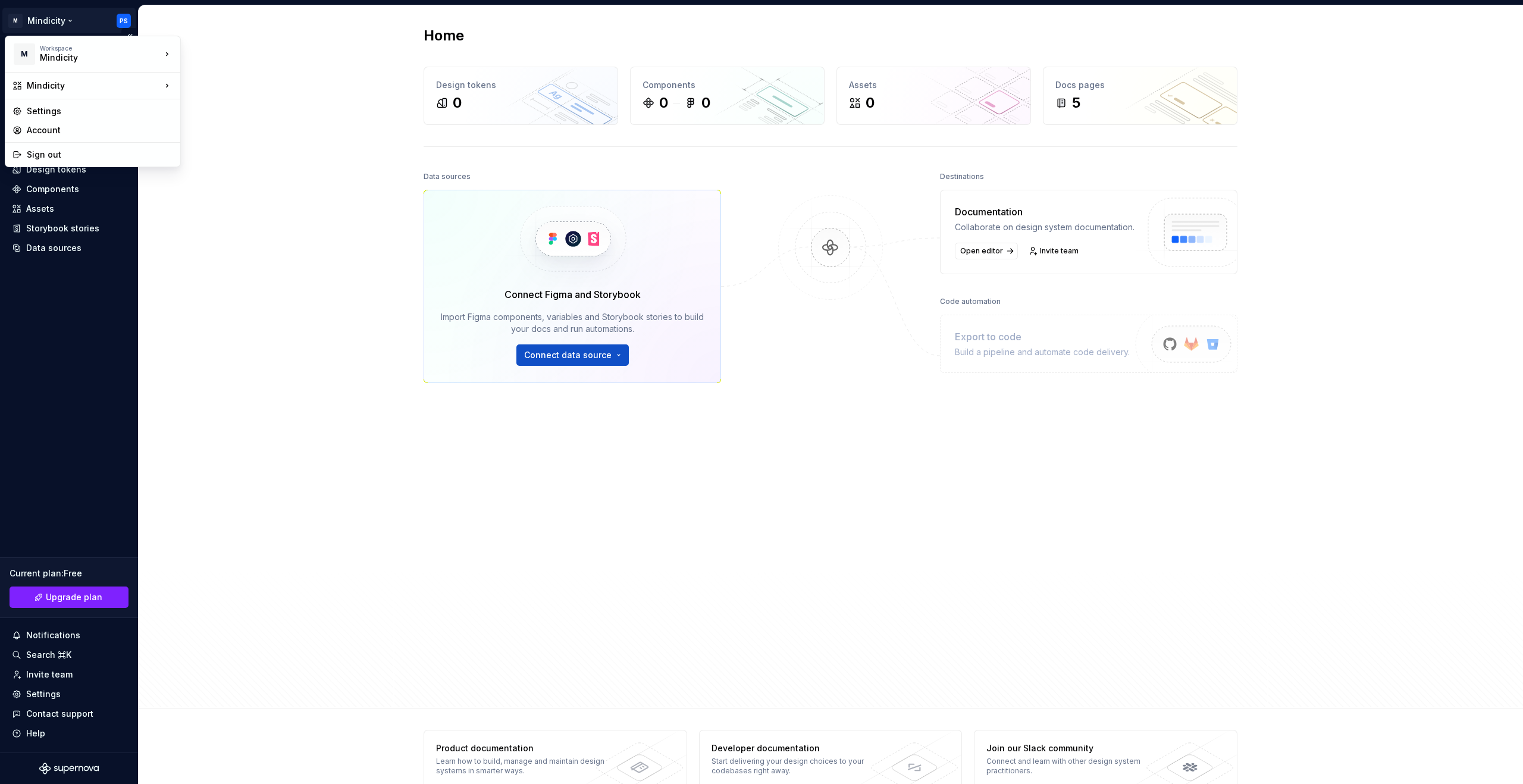 click on "M [WORKSPACE] PS Home Documentation Analytics Code automation Design system data Design tokens Components Assets Storybook stories Data sources Current plan : Free Upgrade plan Notifications Search ⌘K Invite team Settings Contact support Help Home Design tokens 0 Components 0 0 Assets 0 Docs pages 5 Data sources Connect Figma and Storybook Import Figma components, variables and Storybook stories to build your docs and run automations. Connect data source Destinations Documentation Collaborate on design system documentation. Open editor Invite team Code automation Export to code Build a pipeline and automate code delivery. Product documentation Learn how to build, manage and maintain design systems in smarter ways. Developer documentation Start delivering your design choices to your codebases right away. Join our Slack community Connect and learn with other design system practitioners. * M Workspace [WORKSPACE] Settings Account Sign out" at bounding box center [762, 392] 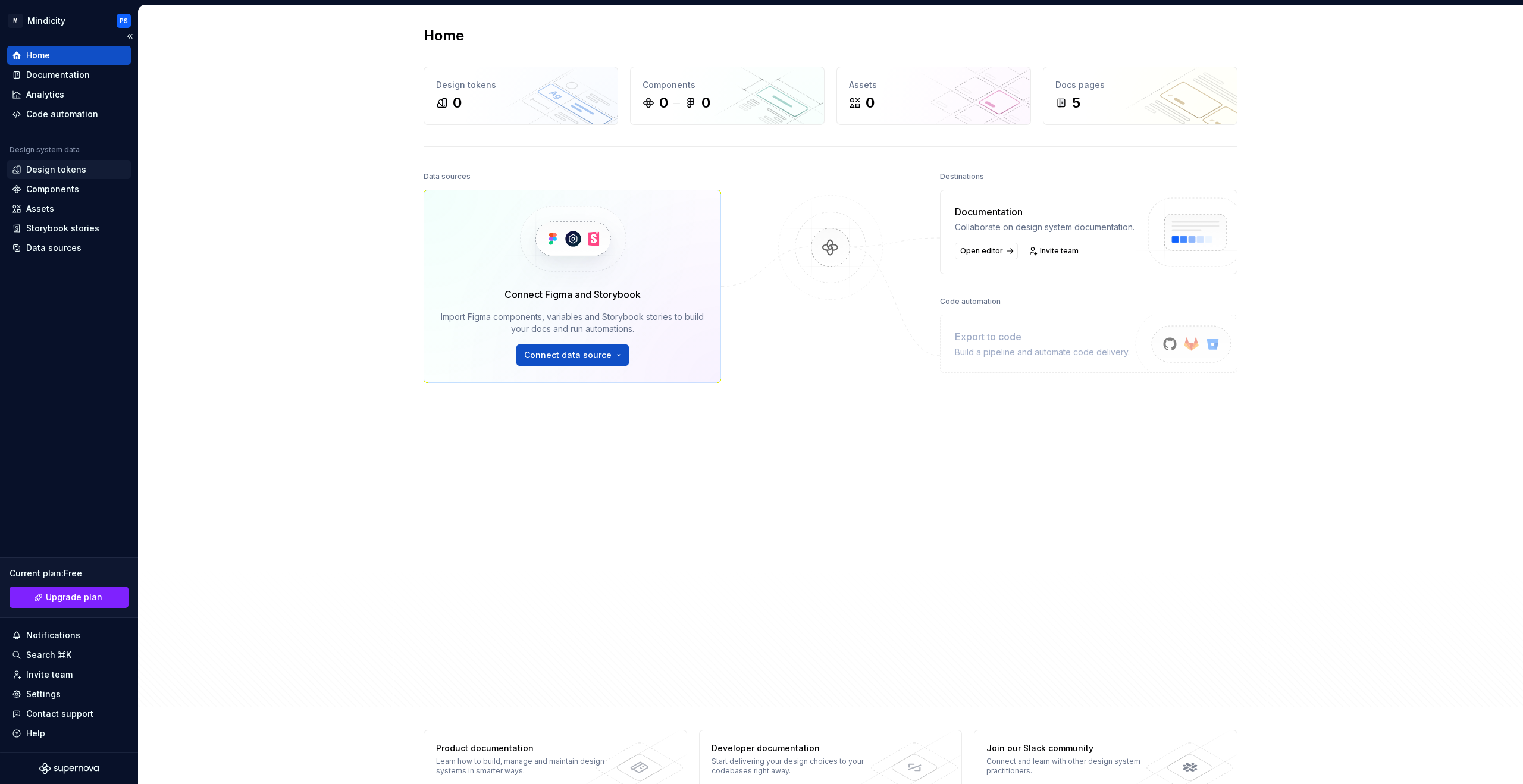 click on "Design tokens" at bounding box center (56, 170) 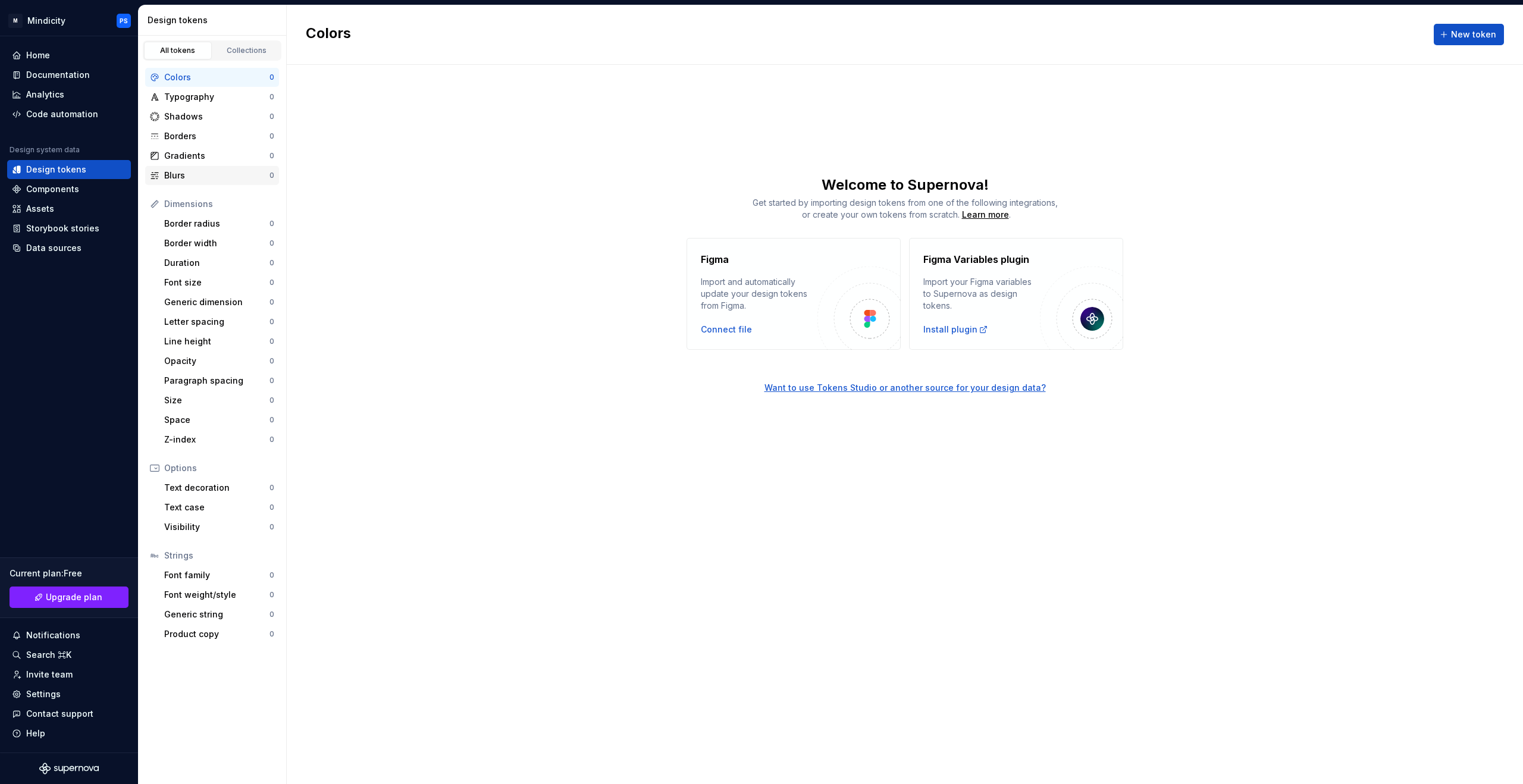 click on "Blurs" at bounding box center [217, 175] 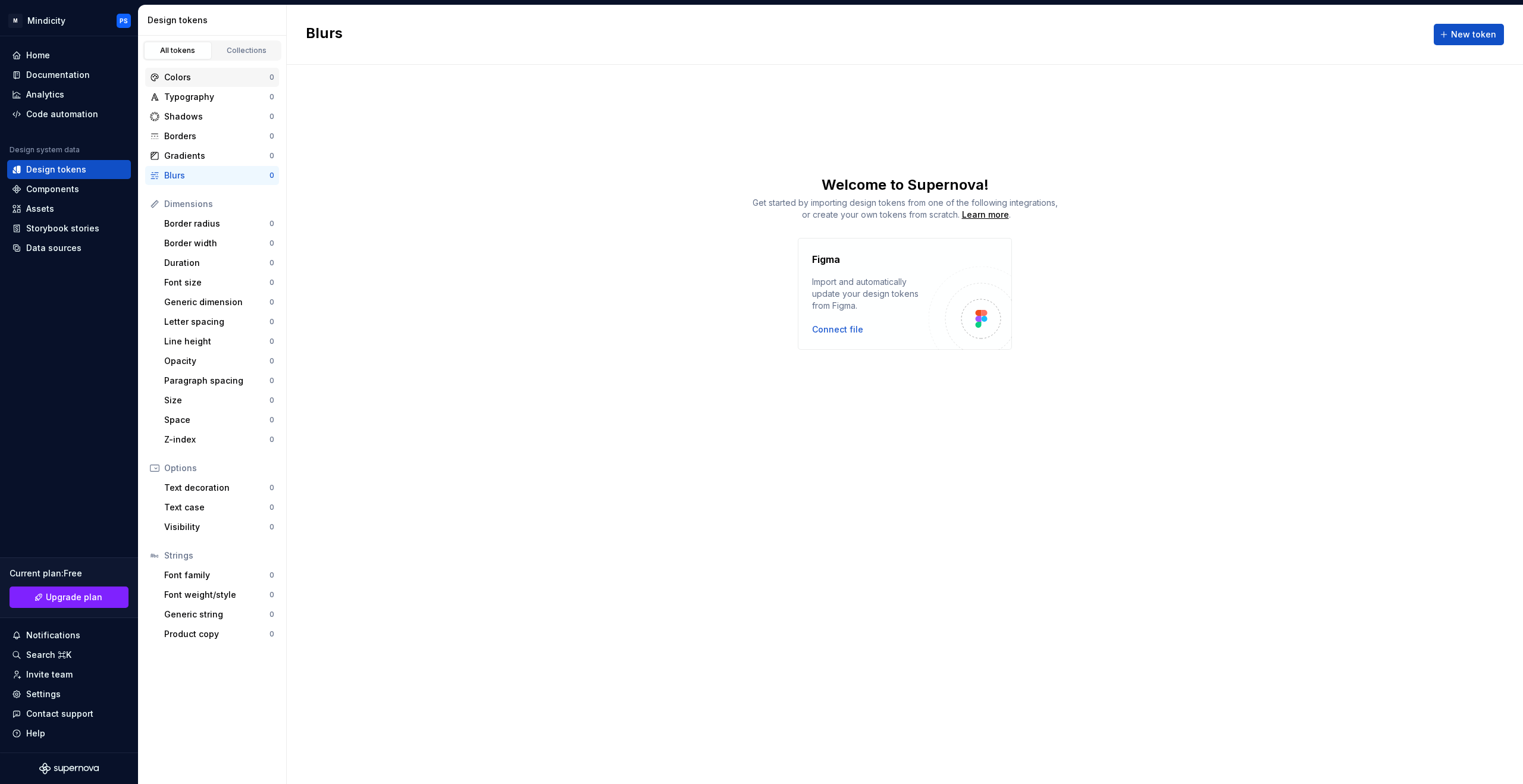 click on "Colors" at bounding box center [217, 77] 